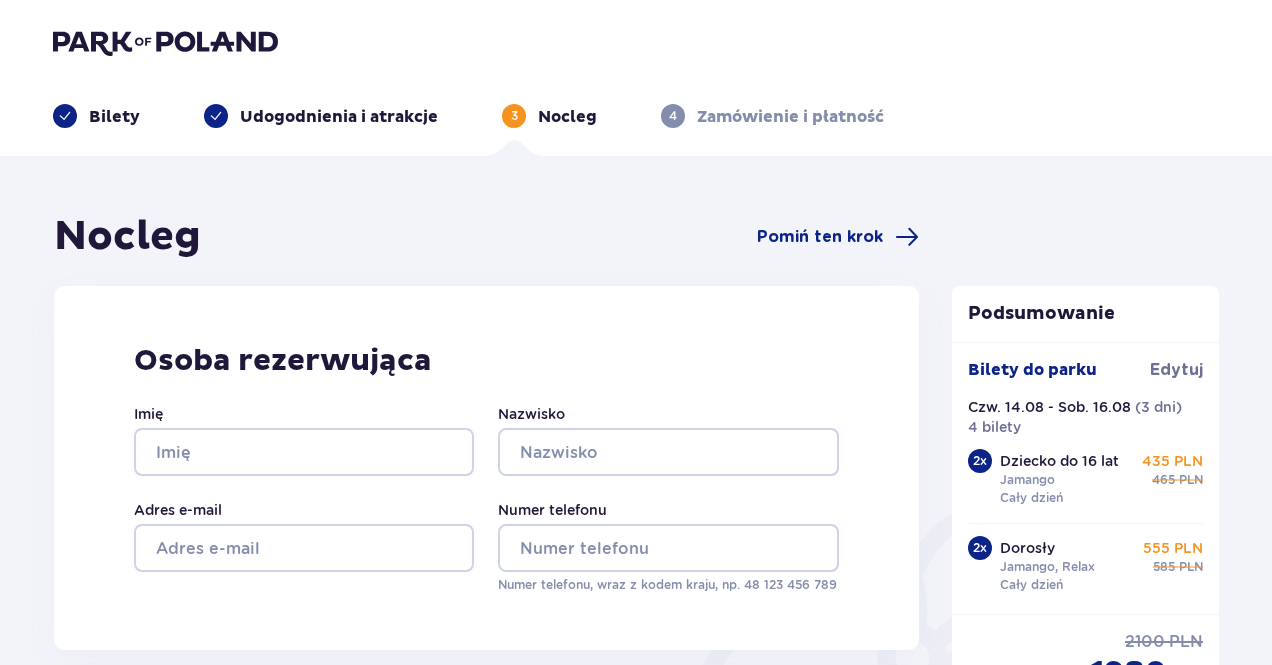 scroll, scrollTop: 0, scrollLeft: 0, axis: both 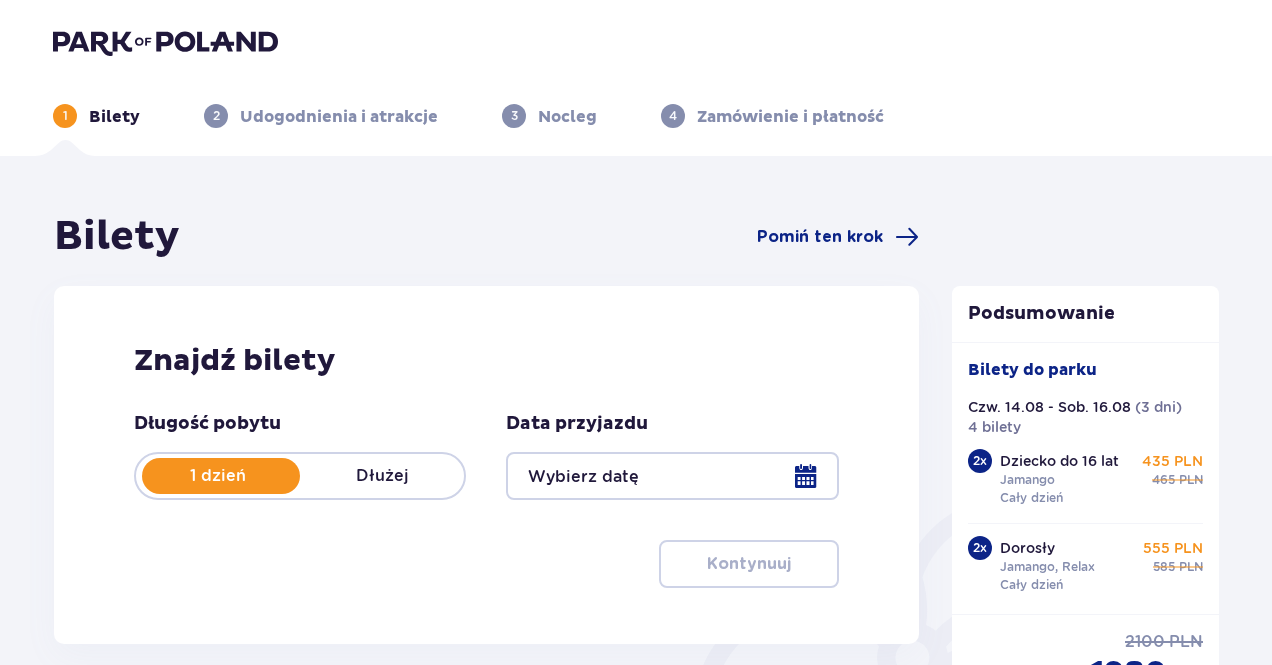 type on "14.08.25 - 16.08.25" 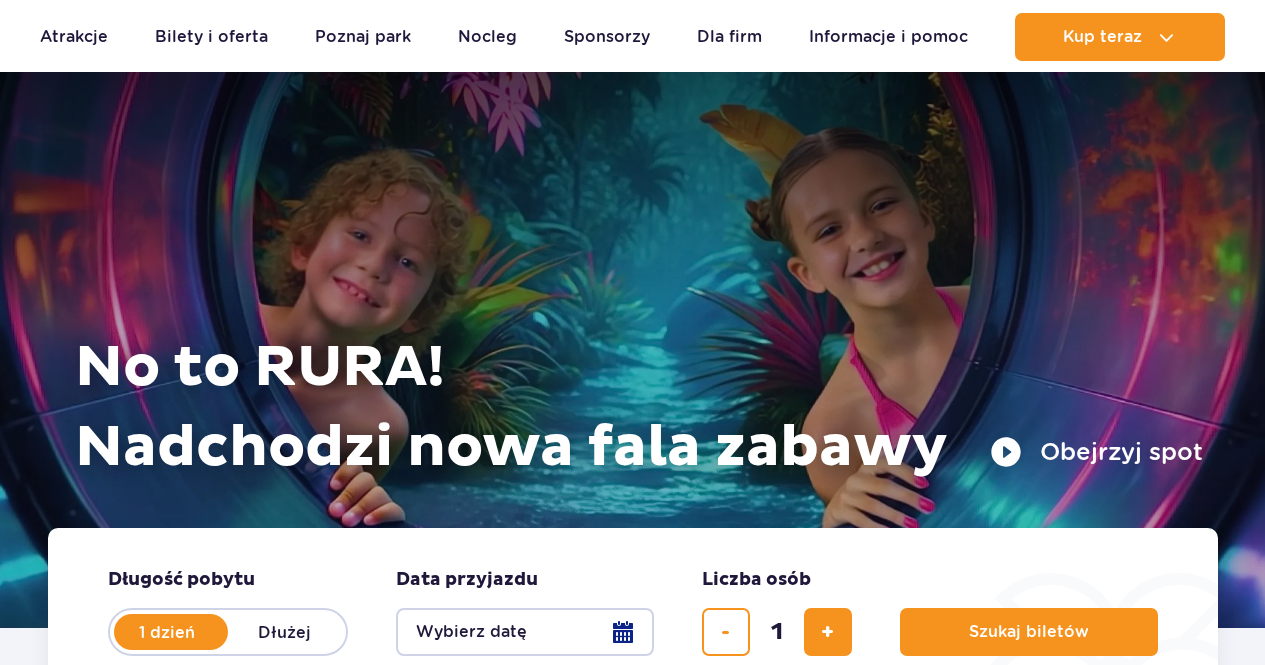 scroll, scrollTop: 200, scrollLeft: 0, axis: vertical 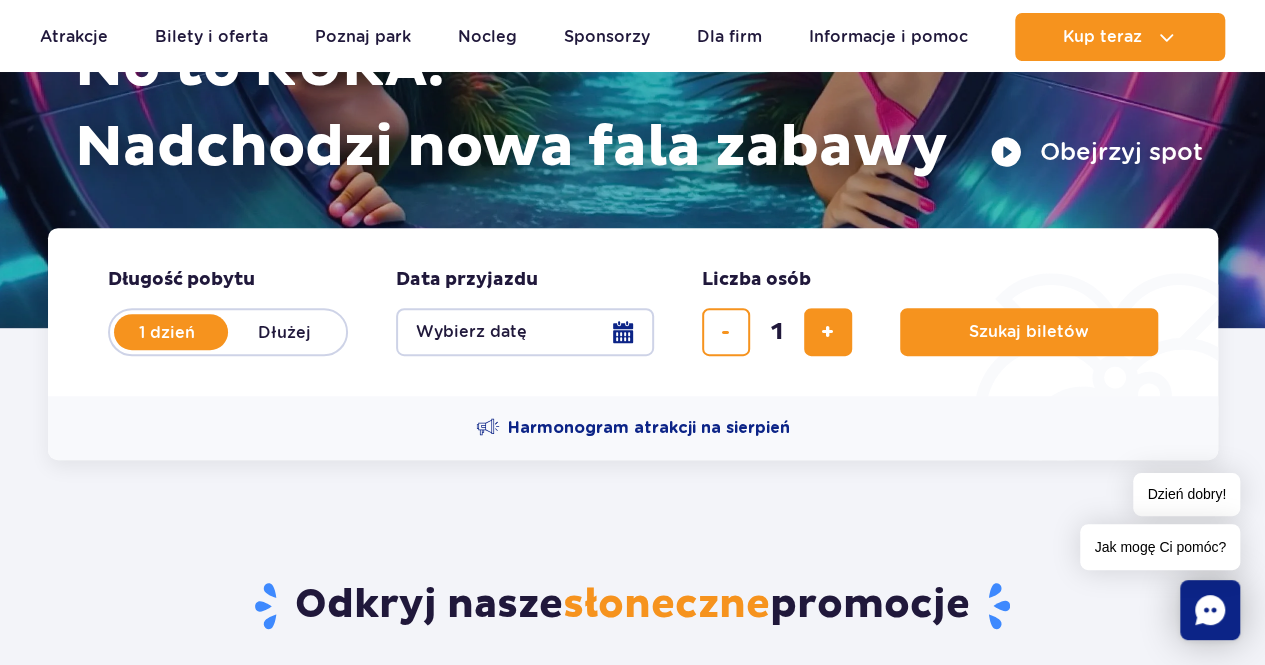click on "Dłużej" at bounding box center (285, 332) 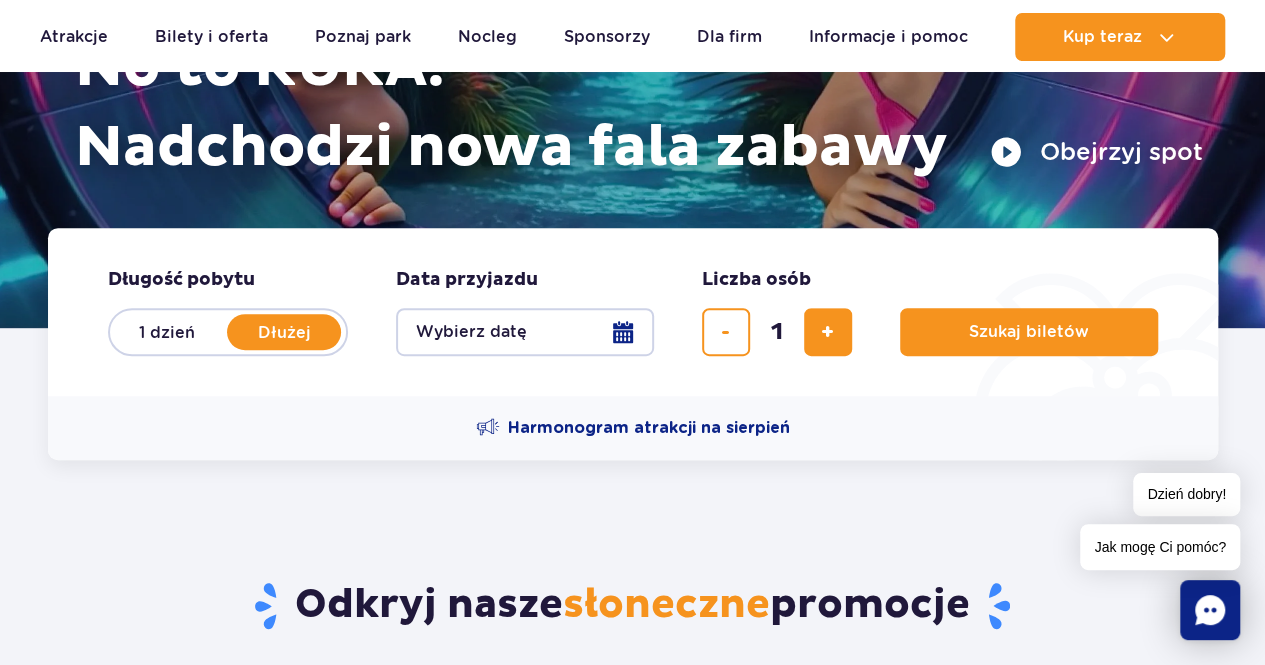 click on "Wybierz datę" at bounding box center [525, 332] 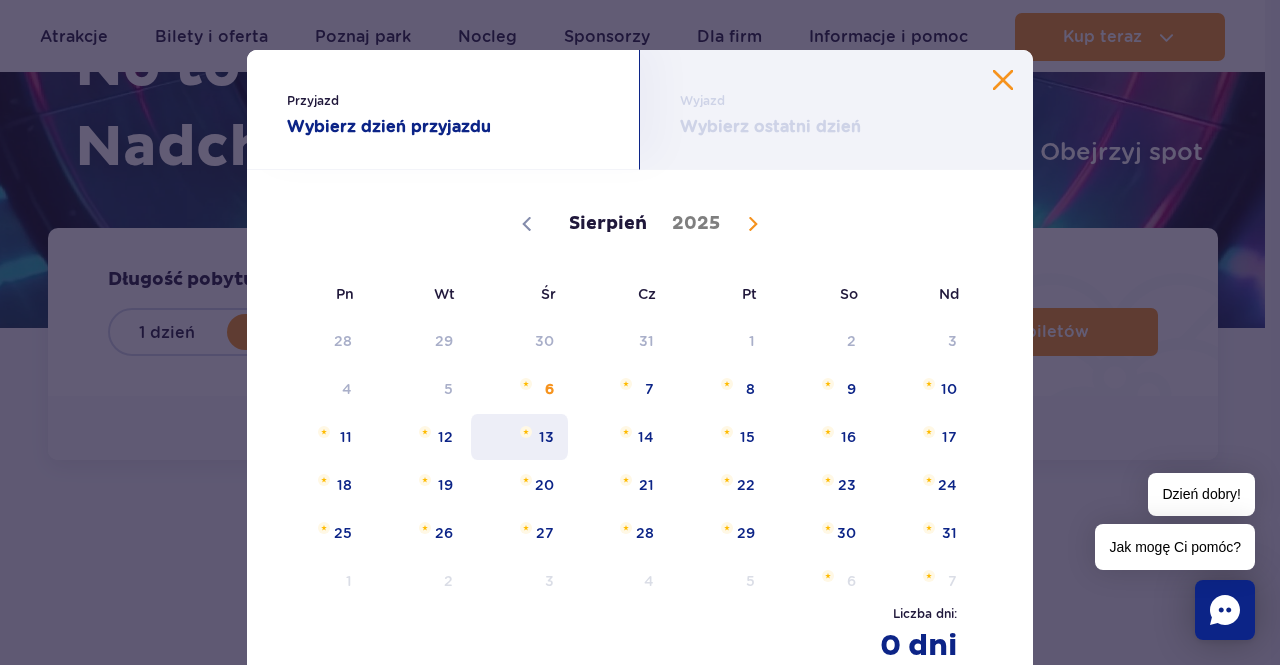 click on "13" at bounding box center (519, 437) 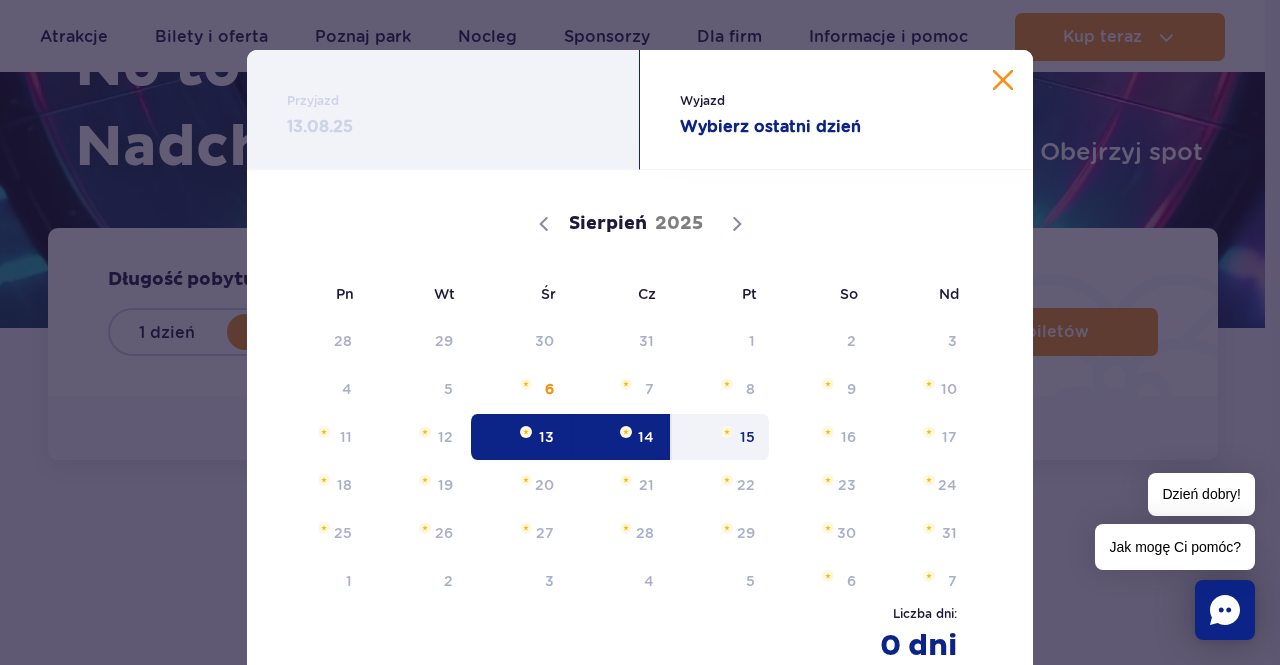 click on "15" at bounding box center (720, 437) 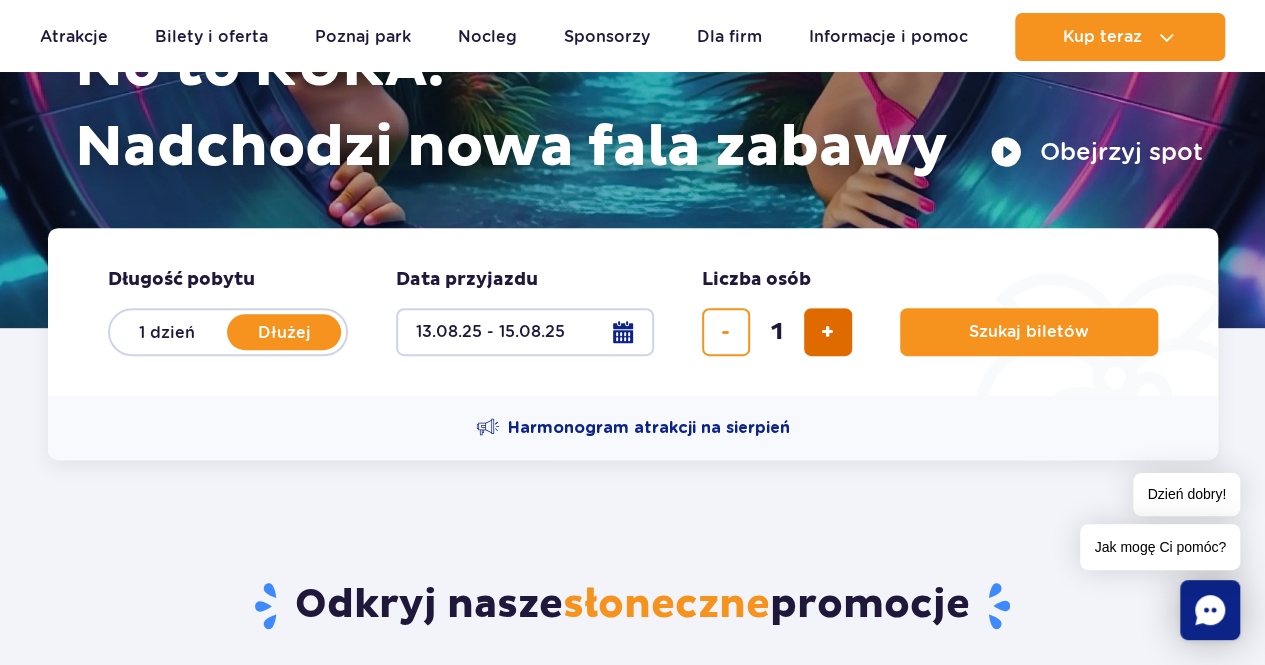 click at bounding box center [827, 332] 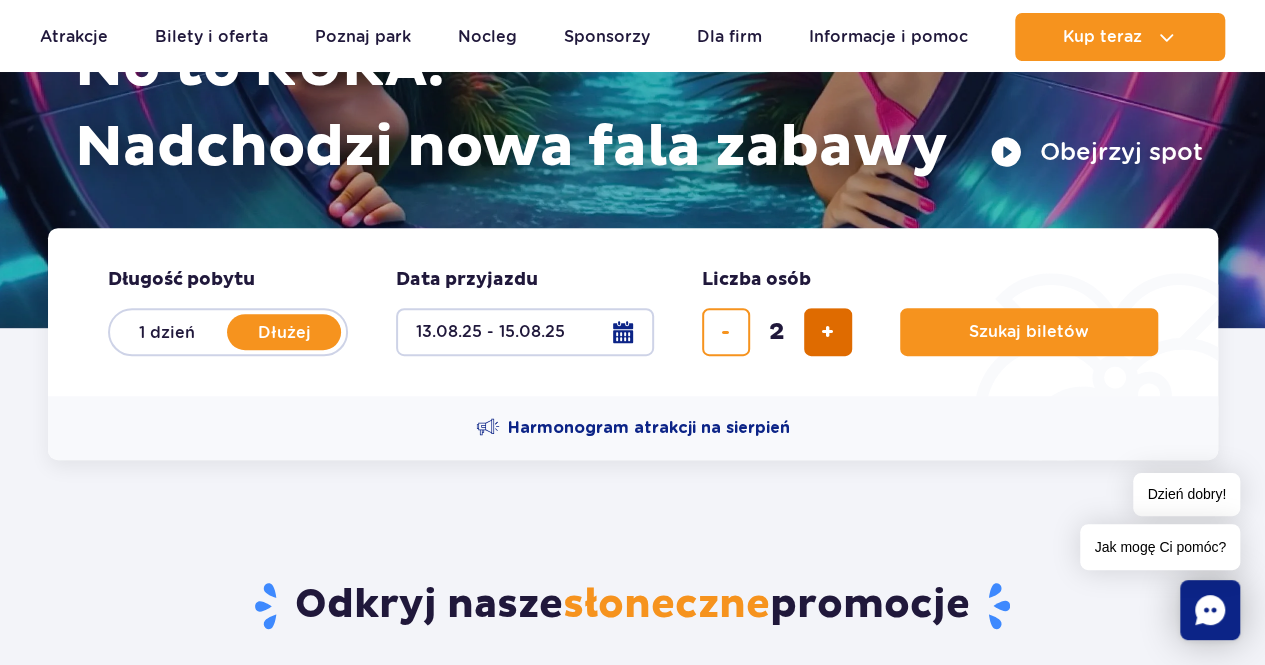 click at bounding box center (827, 332) 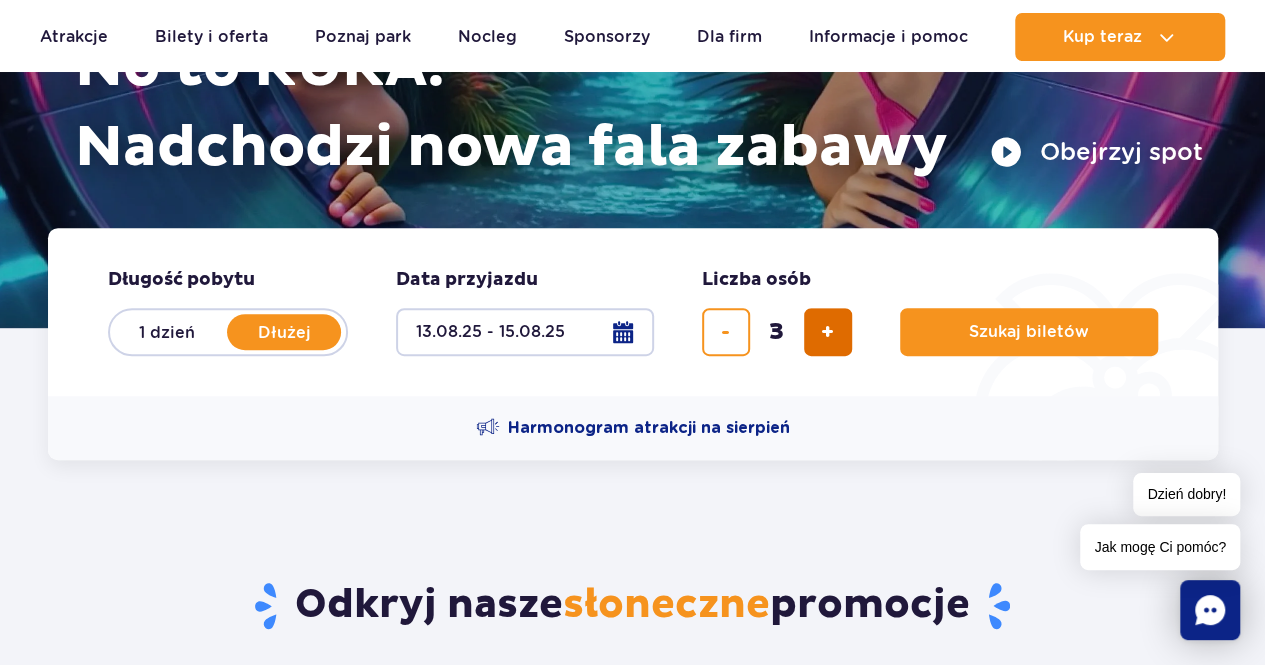 click at bounding box center [827, 332] 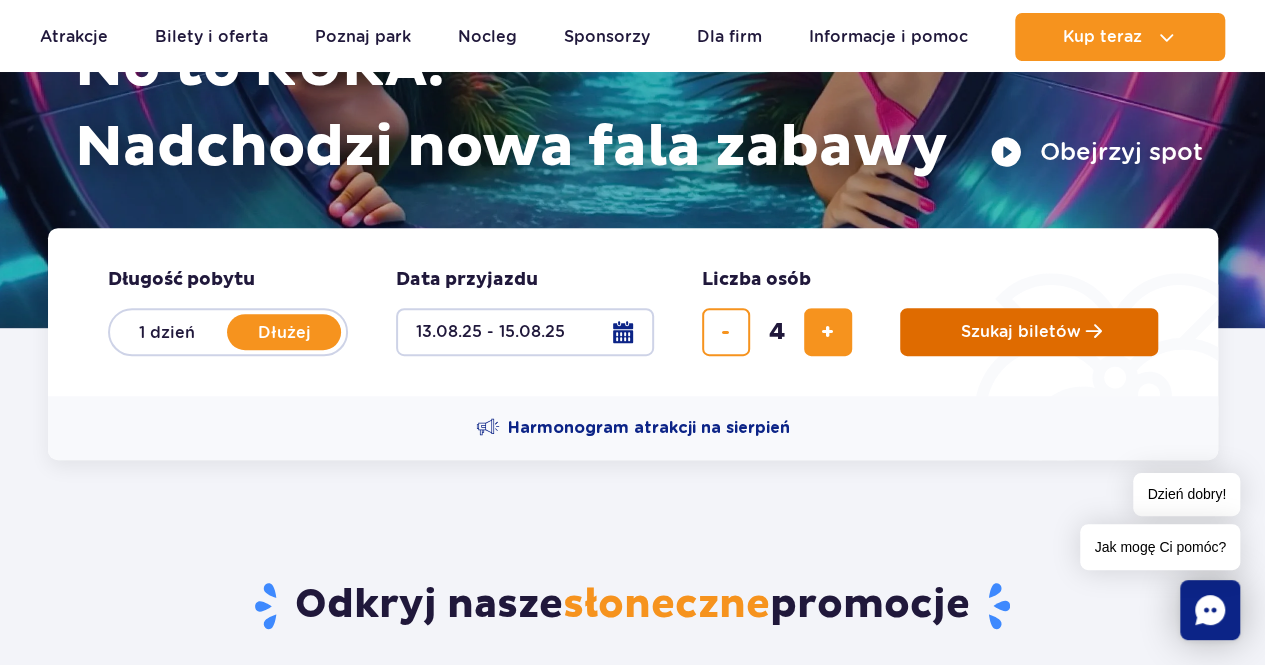 click on "Szukaj biletów" at bounding box center [1021, 332] 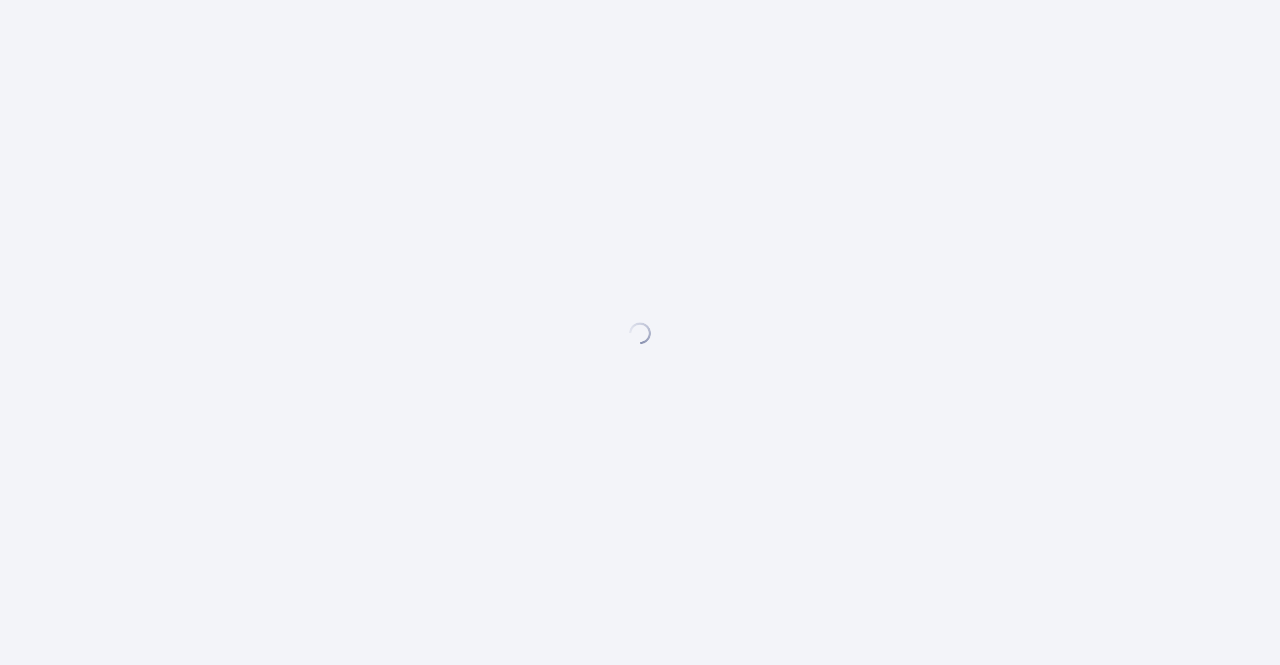 scroll, scrollTop: 0, scrollLeft: 0, axis: both 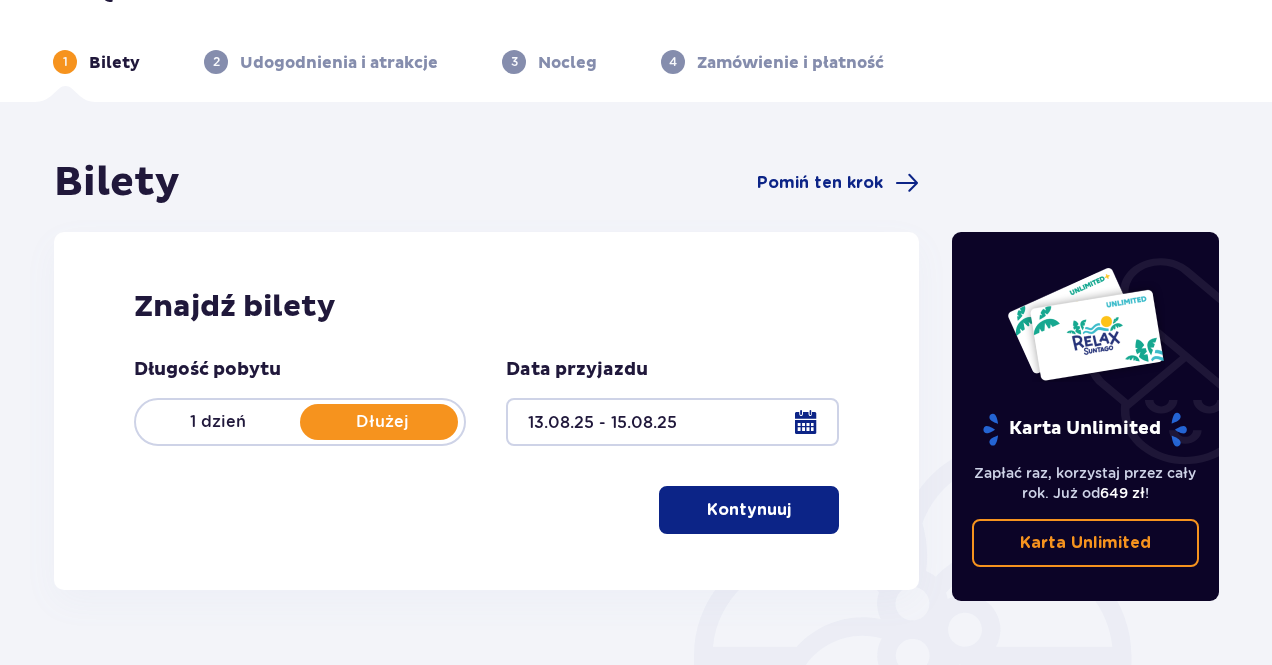 click on "Kontynuuj" at bounding box center [749, 510] 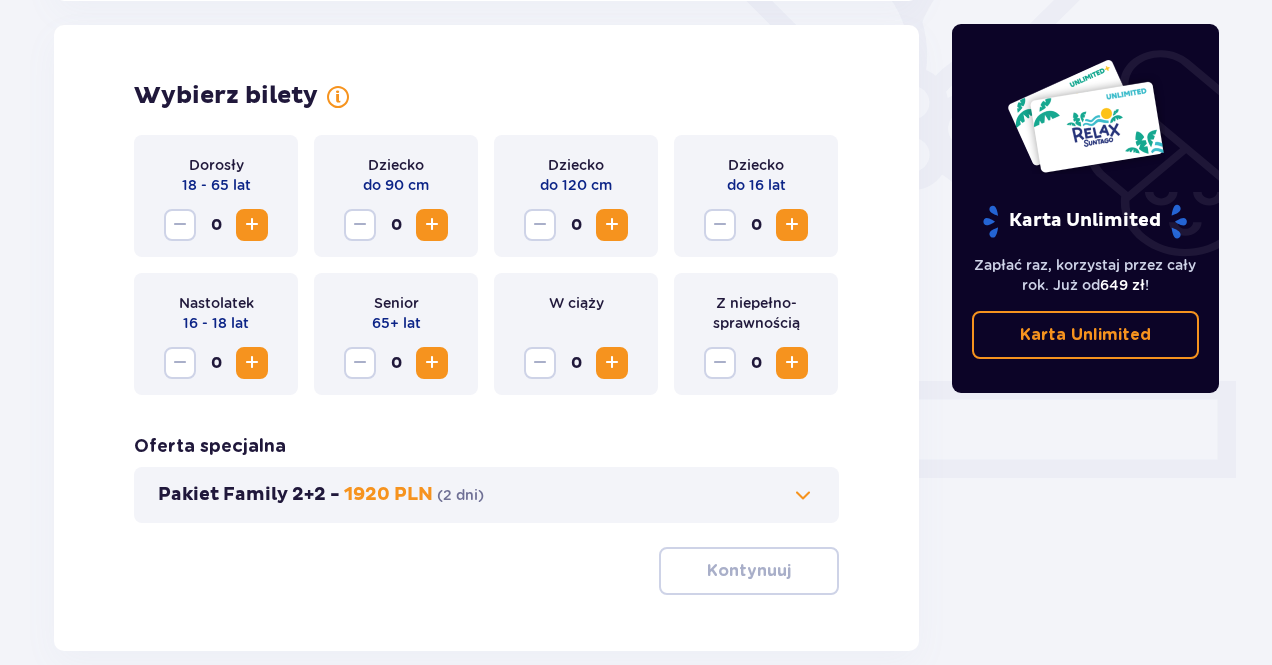 scroll, scrollTop: 556, scrollLeft: 0, axis: vertical 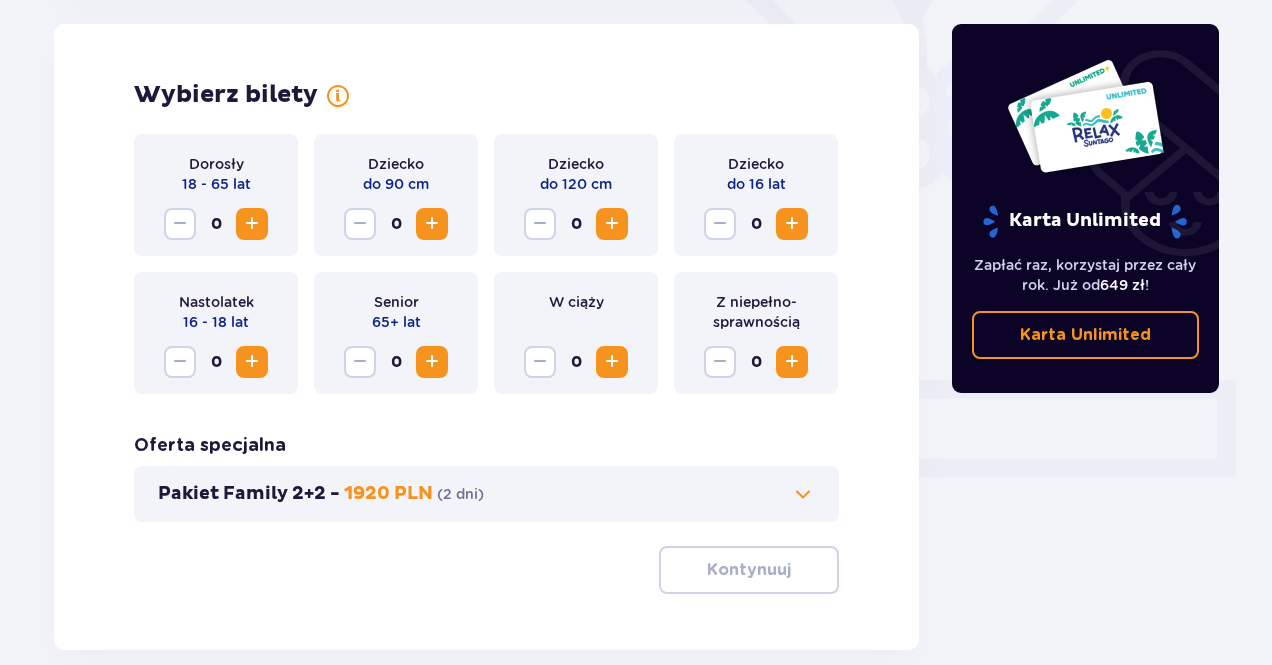 click at bounding box center [252, 224] 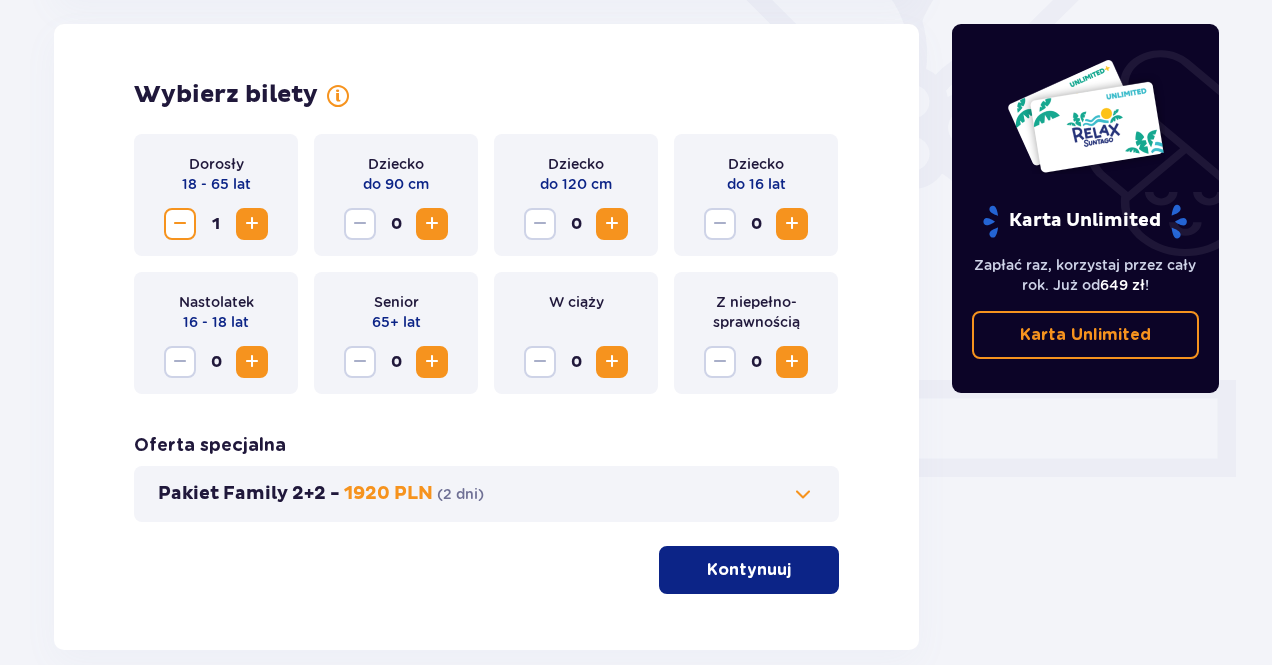 click at bounding box center (252, 224) 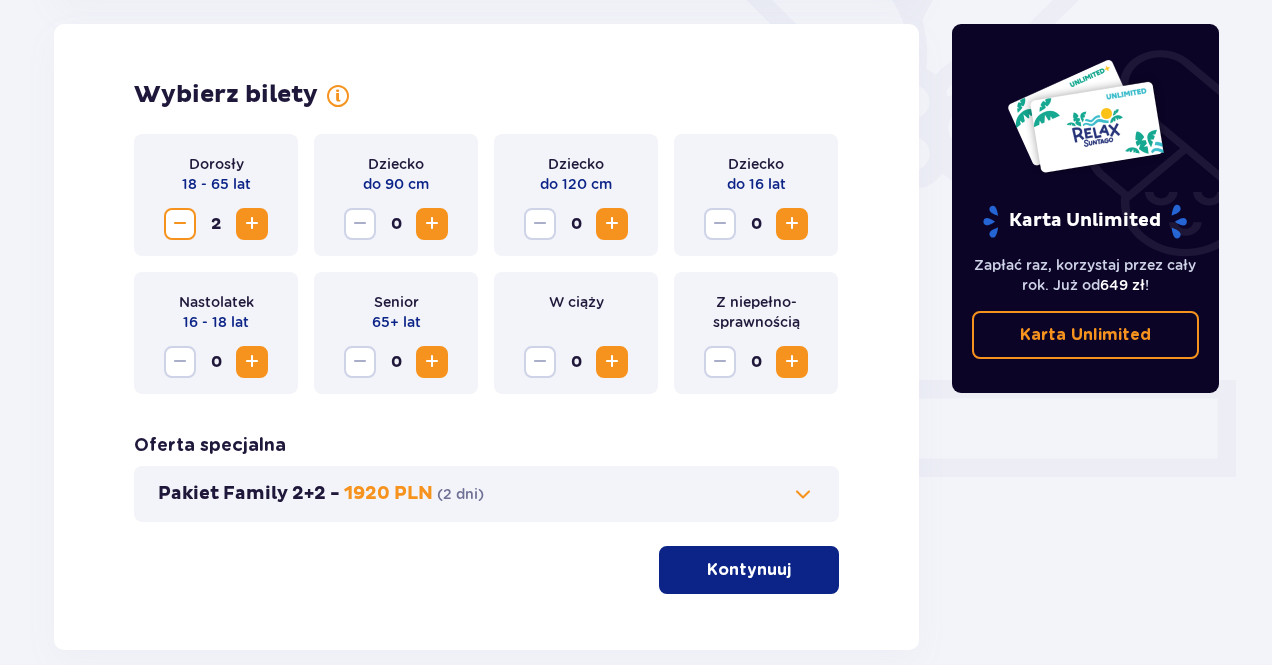 click at bounding box center [792, 224] 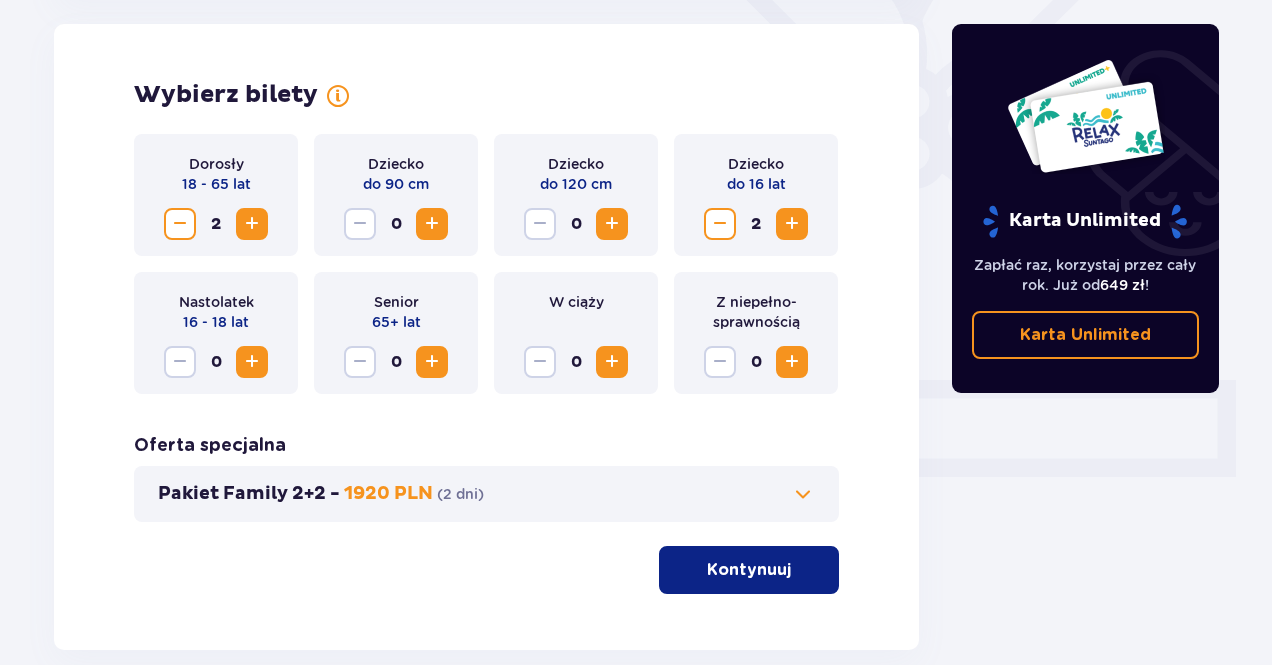 click on "Kontynuuj" at bounding box center (749, 570) 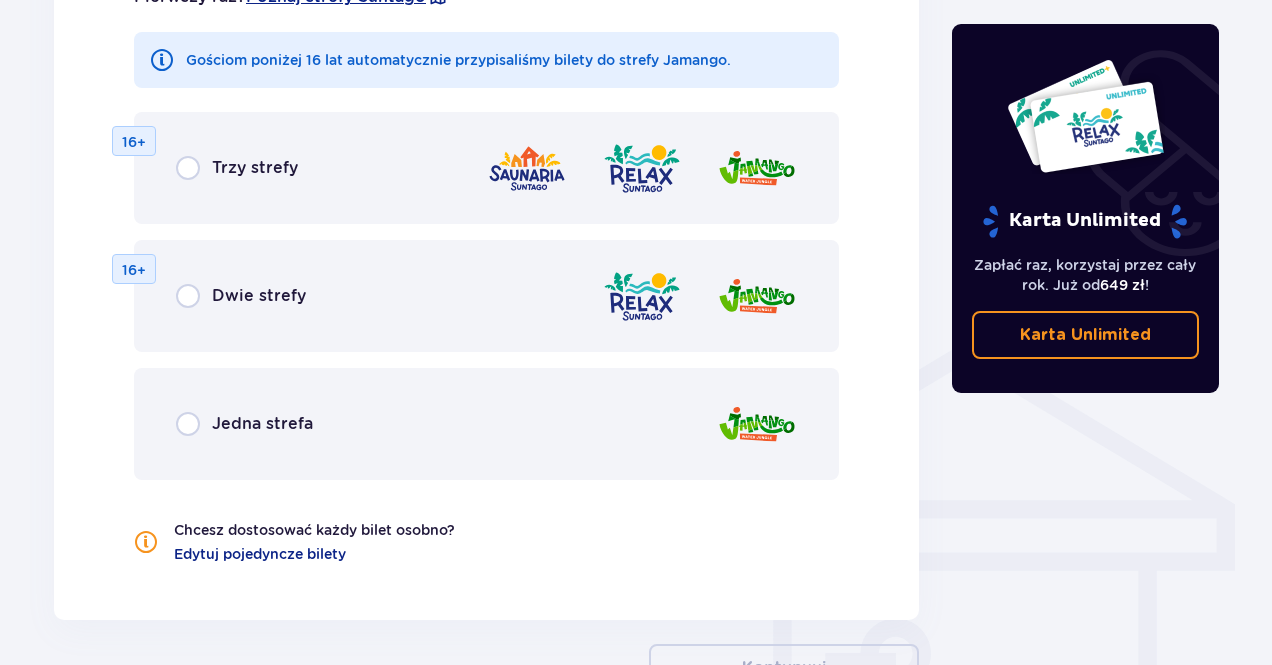 scroll, scrollTop: 1310, scrollLeft: 0, axis: vertical 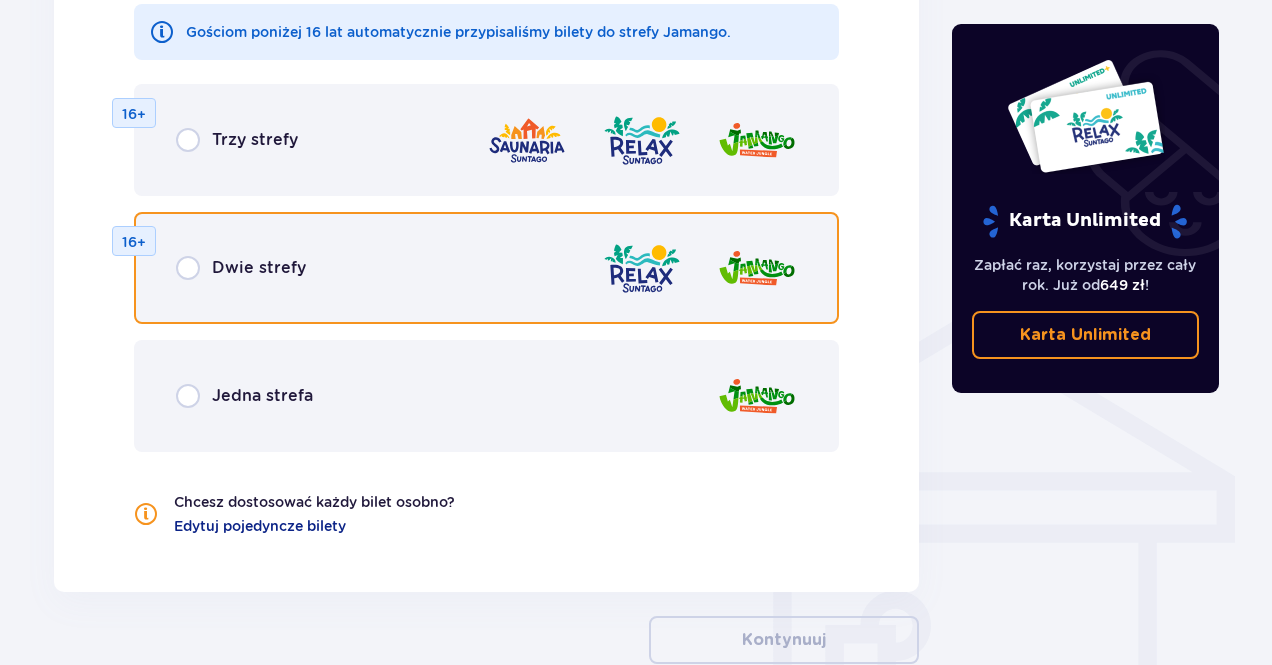 click at bounding box center [188, 268] 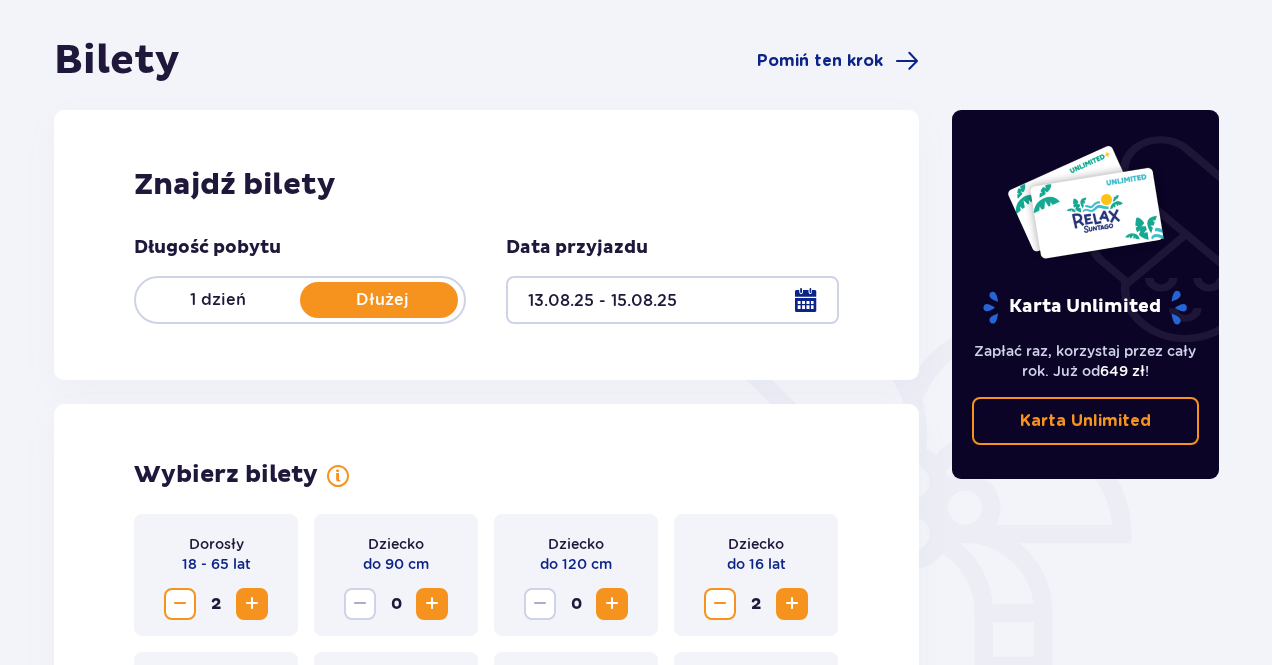 scroll, scrollTop: 0, scrollLeft: 0, axis: both 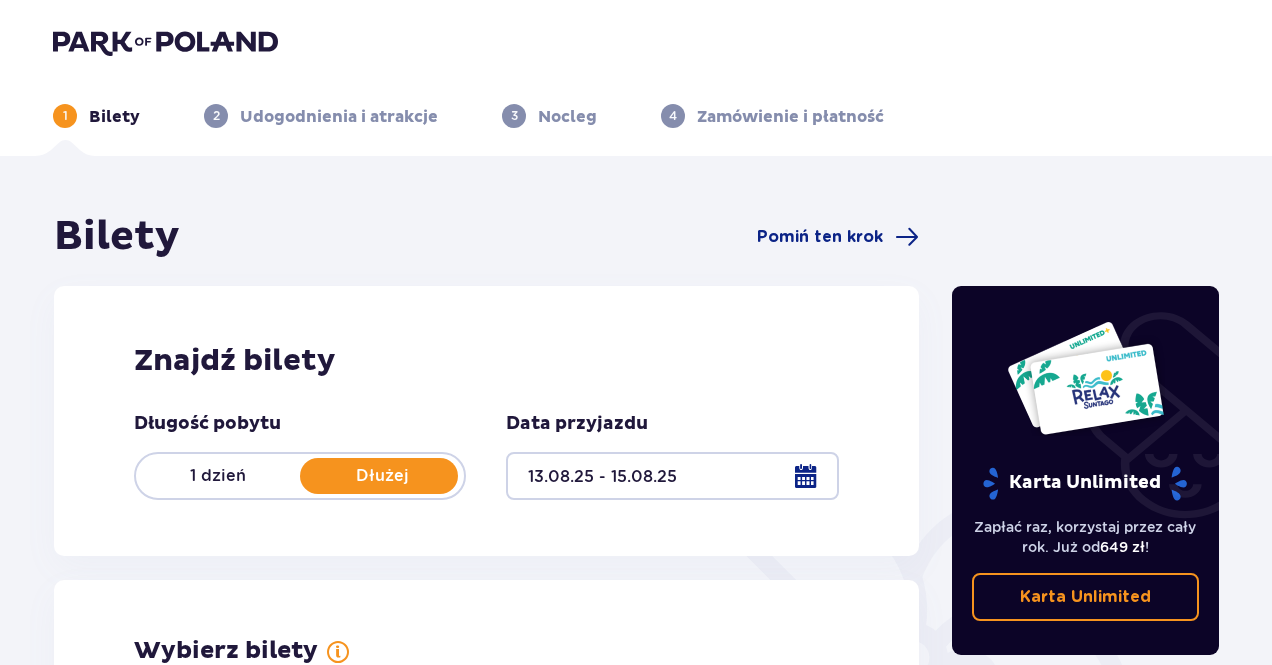 click at bounding box center (672, 476) 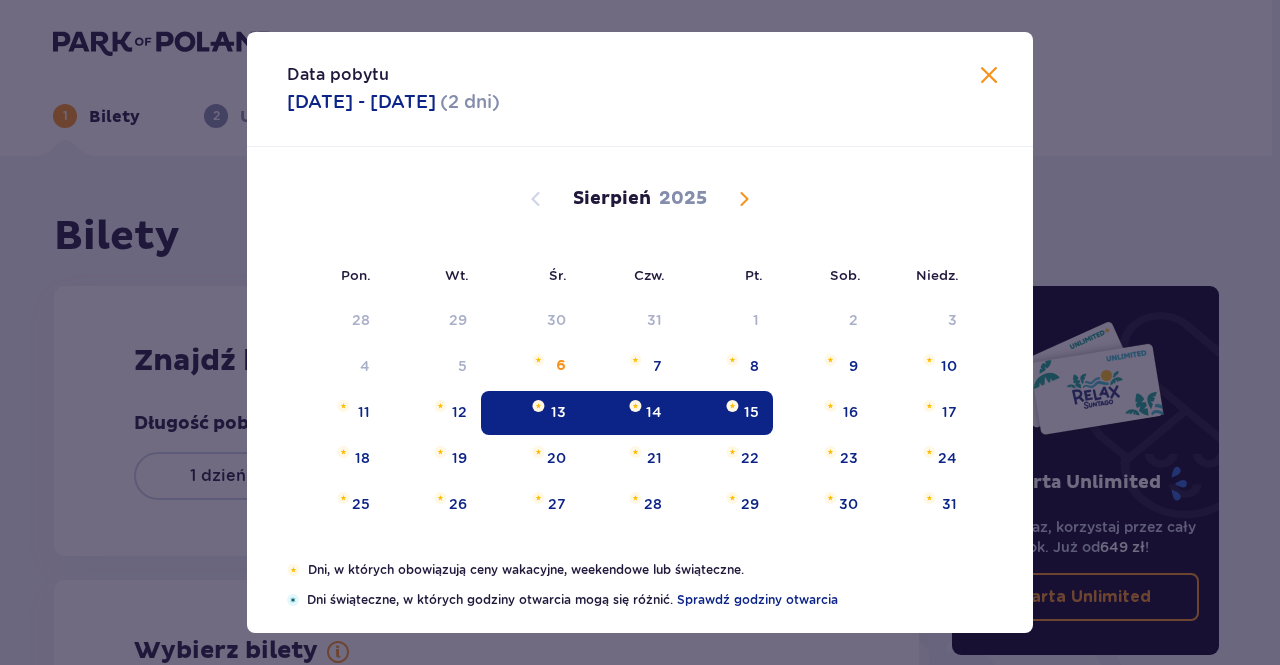 click on "14" at bounding box center [654, 412] 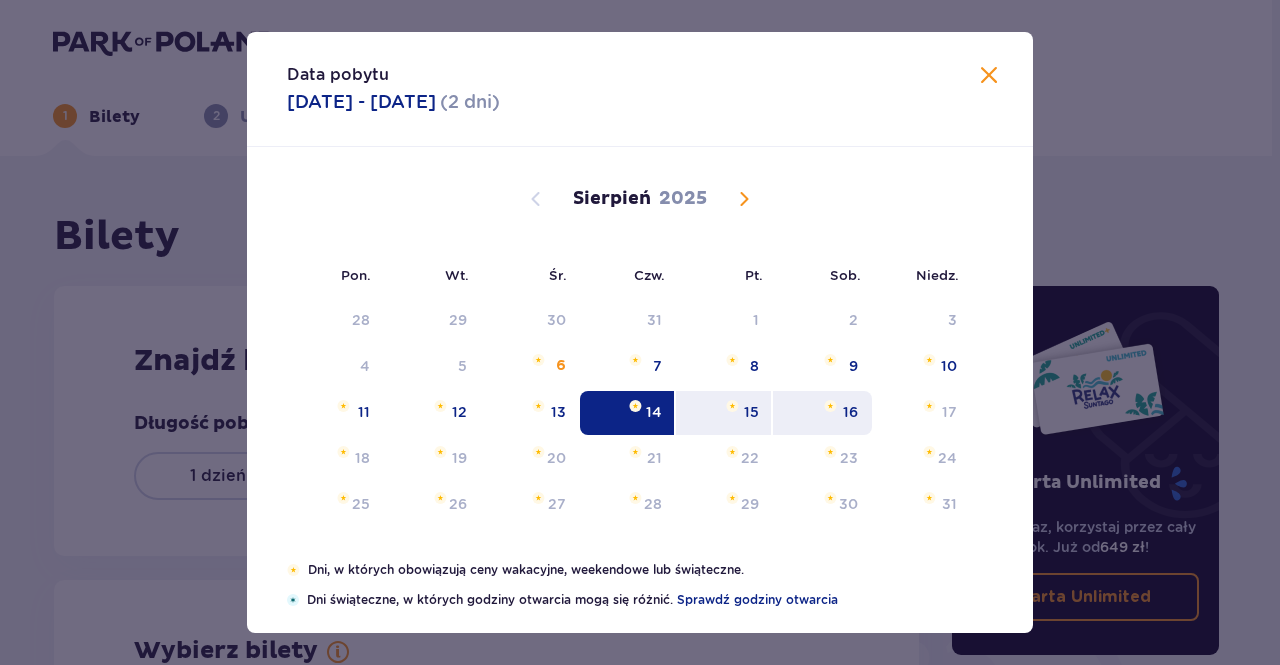click on "16" at bounding box center [850, 412] 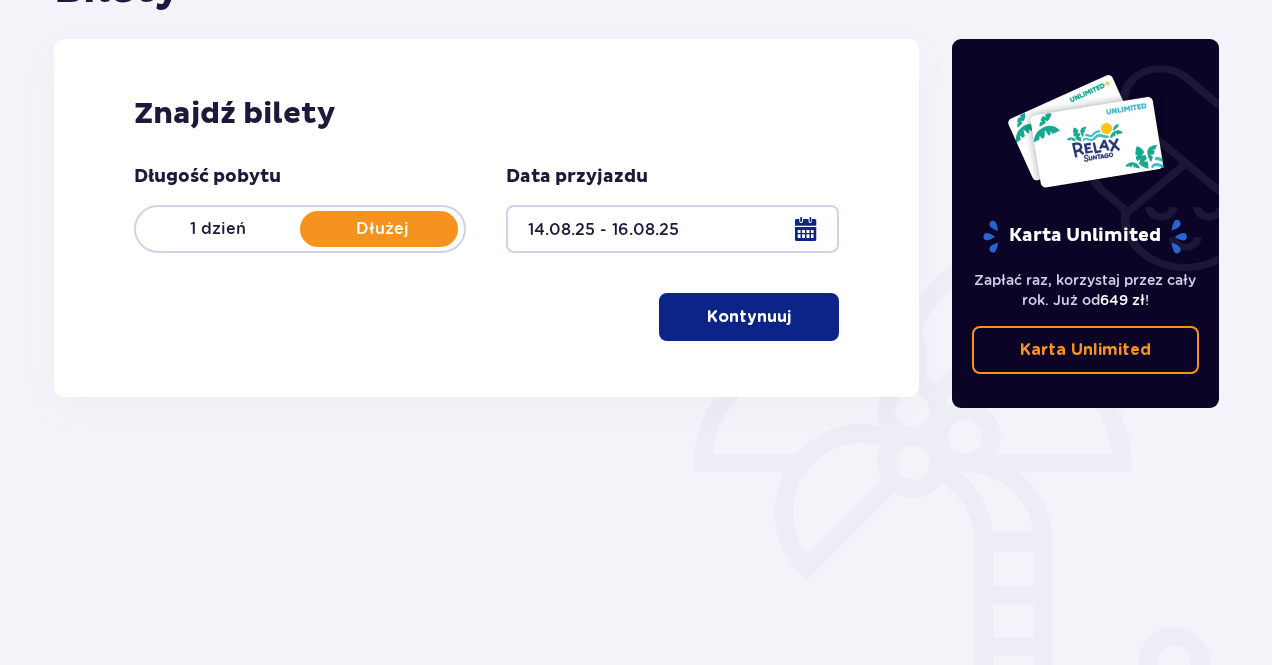 scroll, scrollTop: 54, scrollLeft: 0, axis: vertical 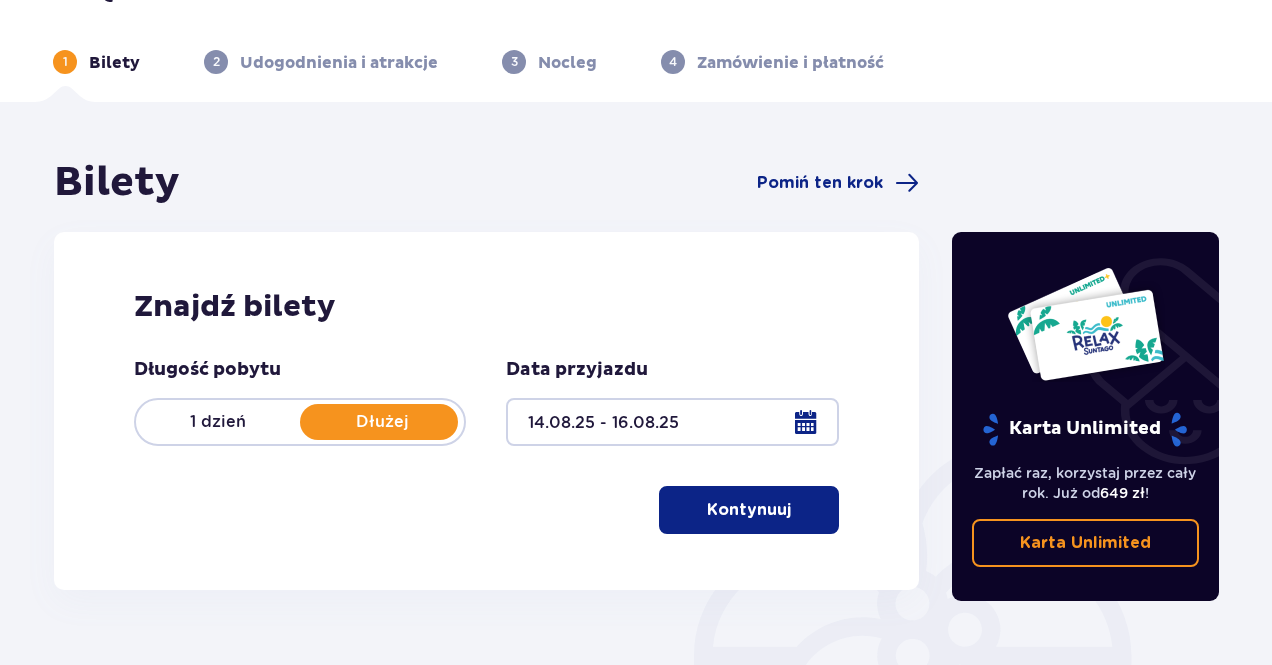 click on "Kontynuuj" at bounding box center (749, 510) 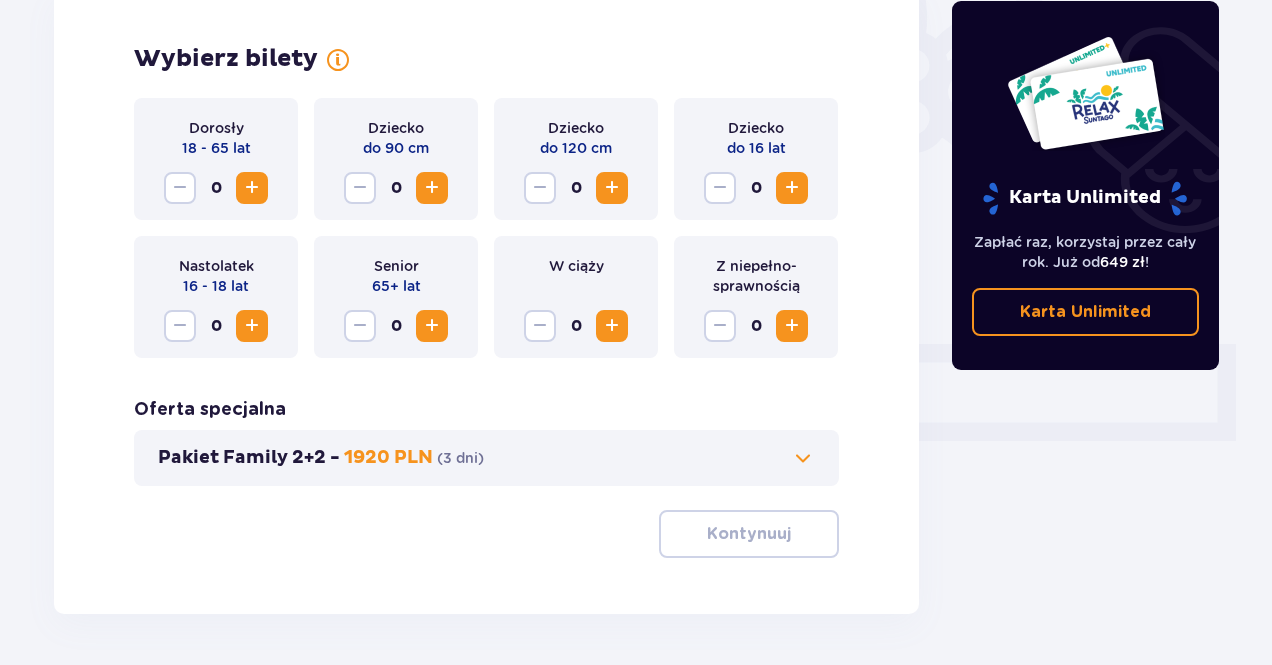 scroll, scrollTop: 560, scrollLeft: 0, axis: vertical 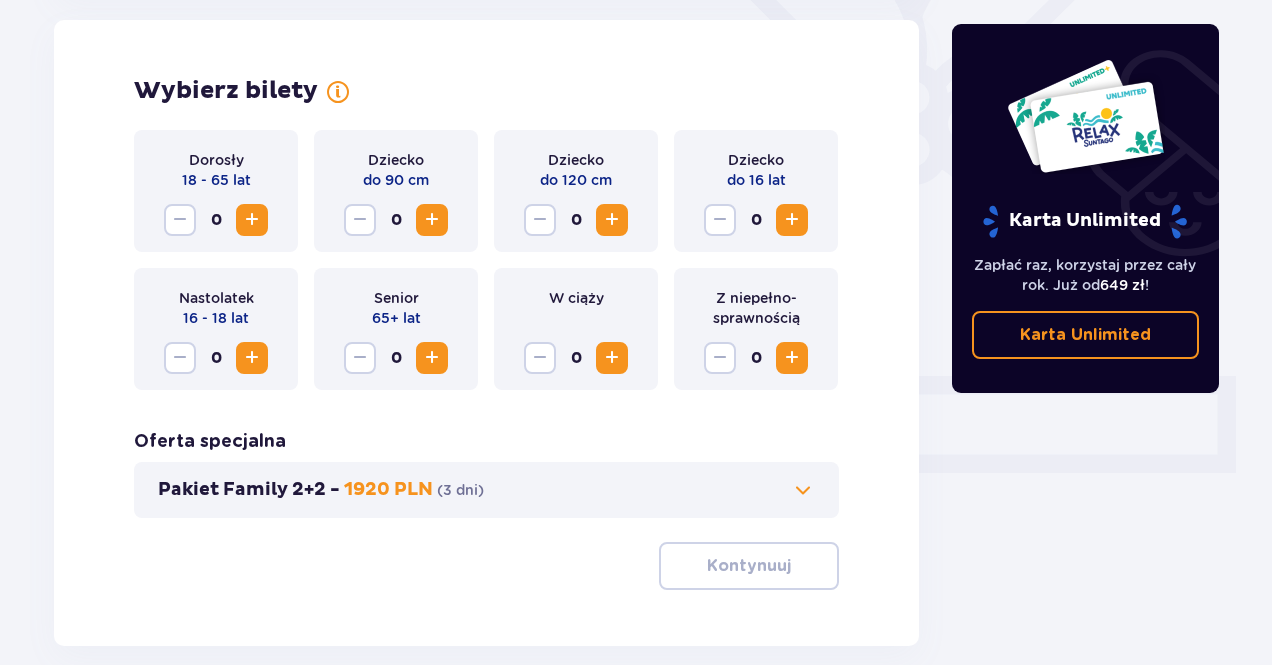 click at bounding box center (252, 220) 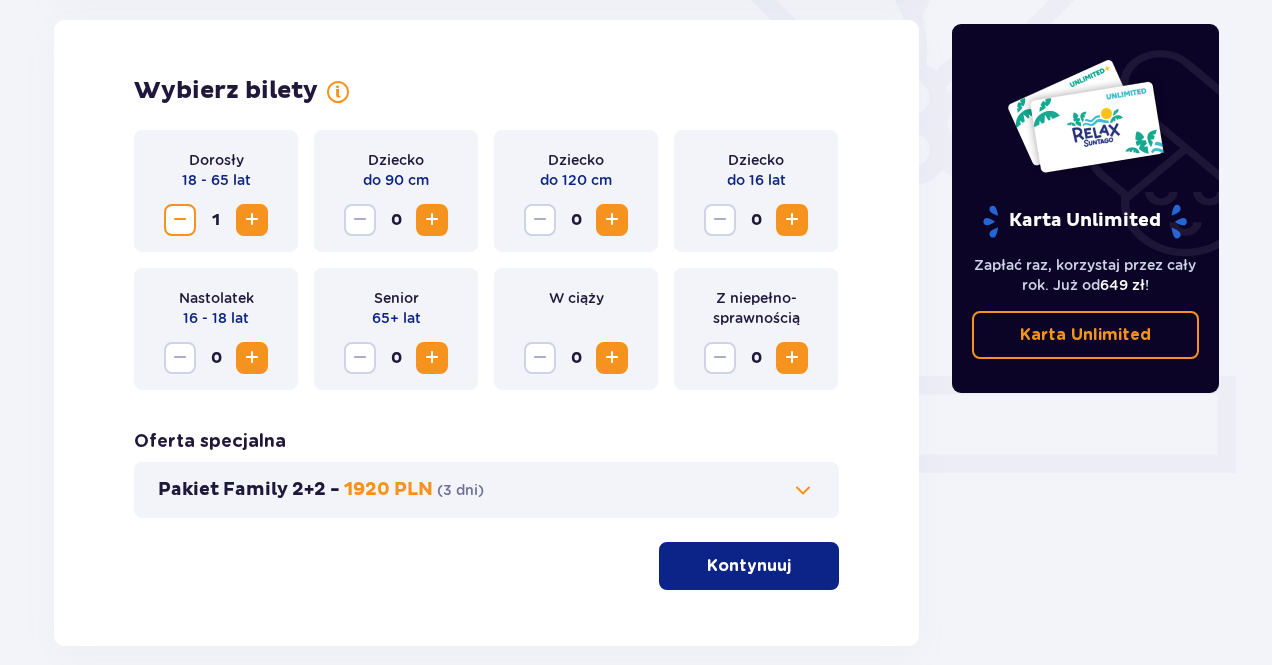 click at bounding box center [252, 220] 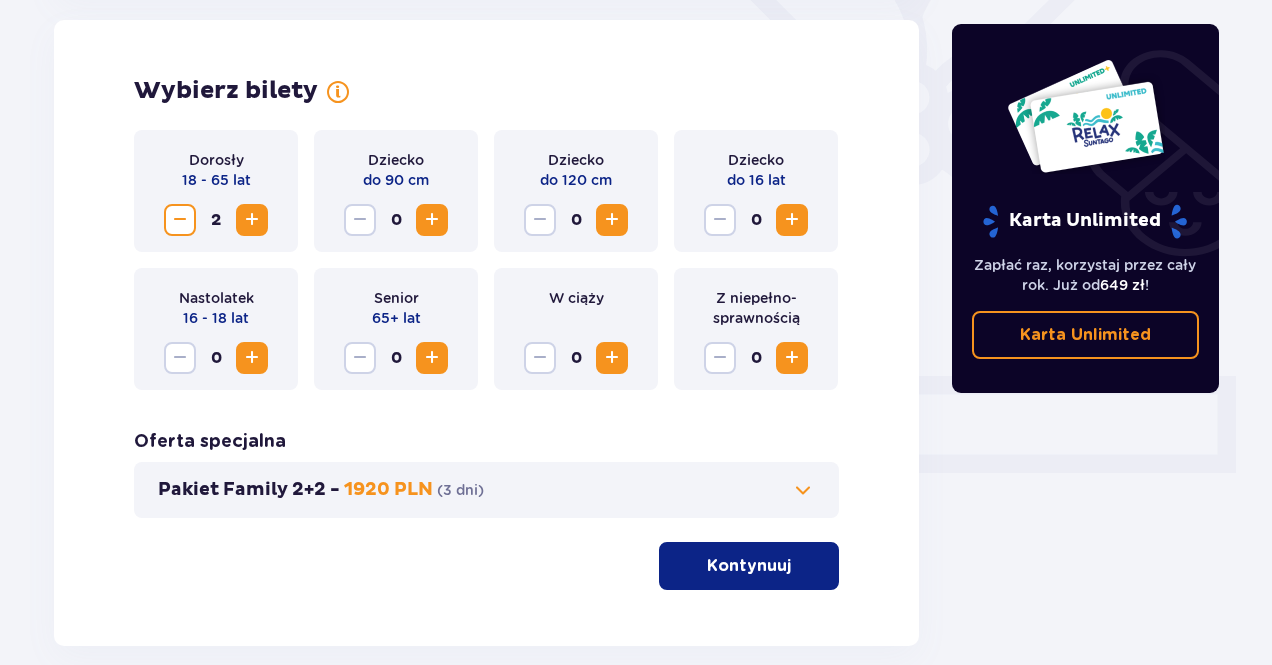 click at bounding box center (792, 220) 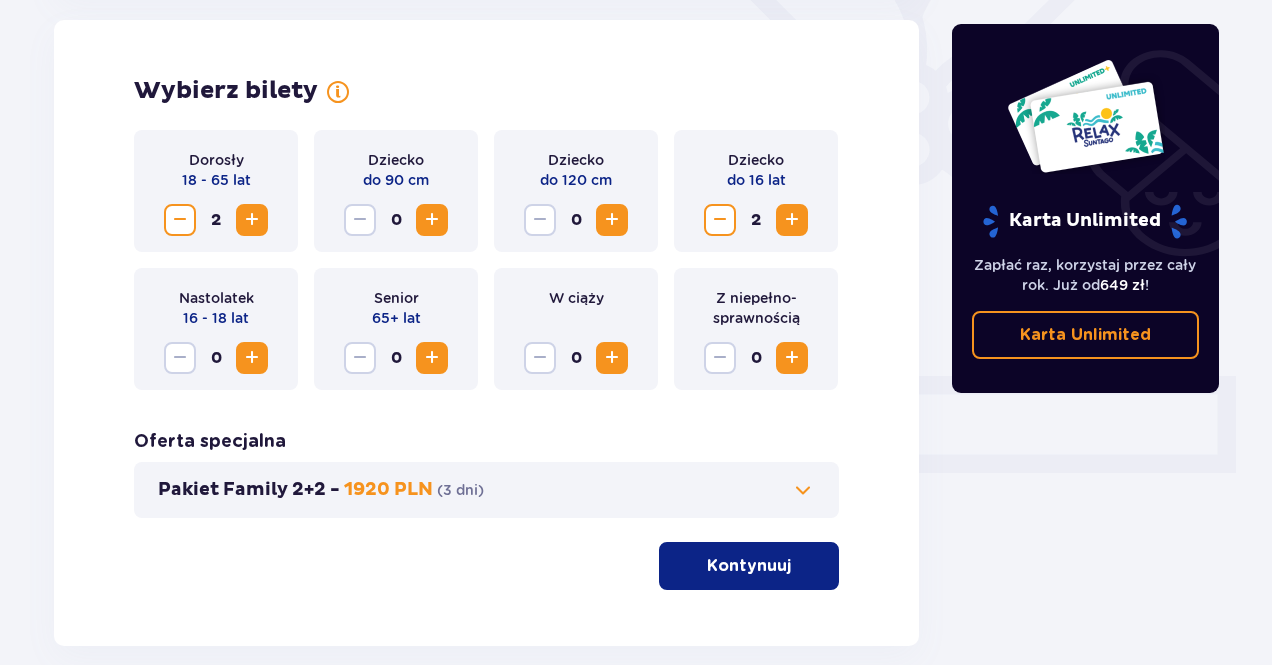 click on "Kontynuuj" at bounding box center (749, 566) 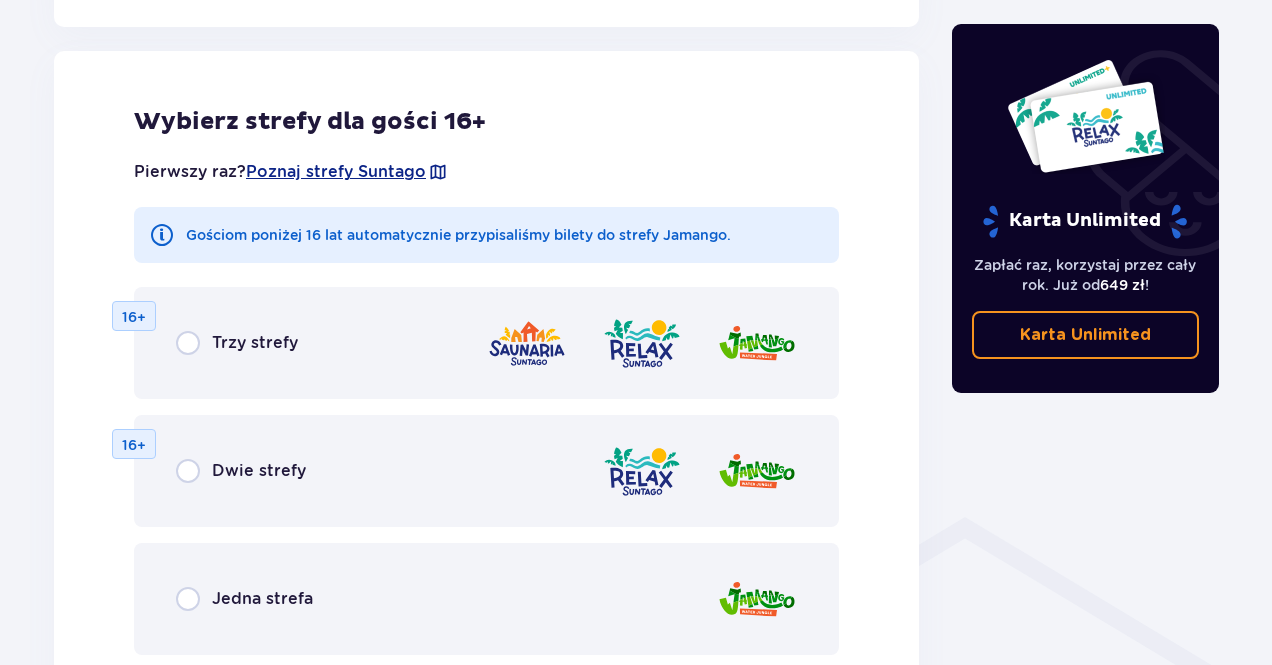 scroll, scrollTop: 1110, scrollLeft: 0, axis: vertical 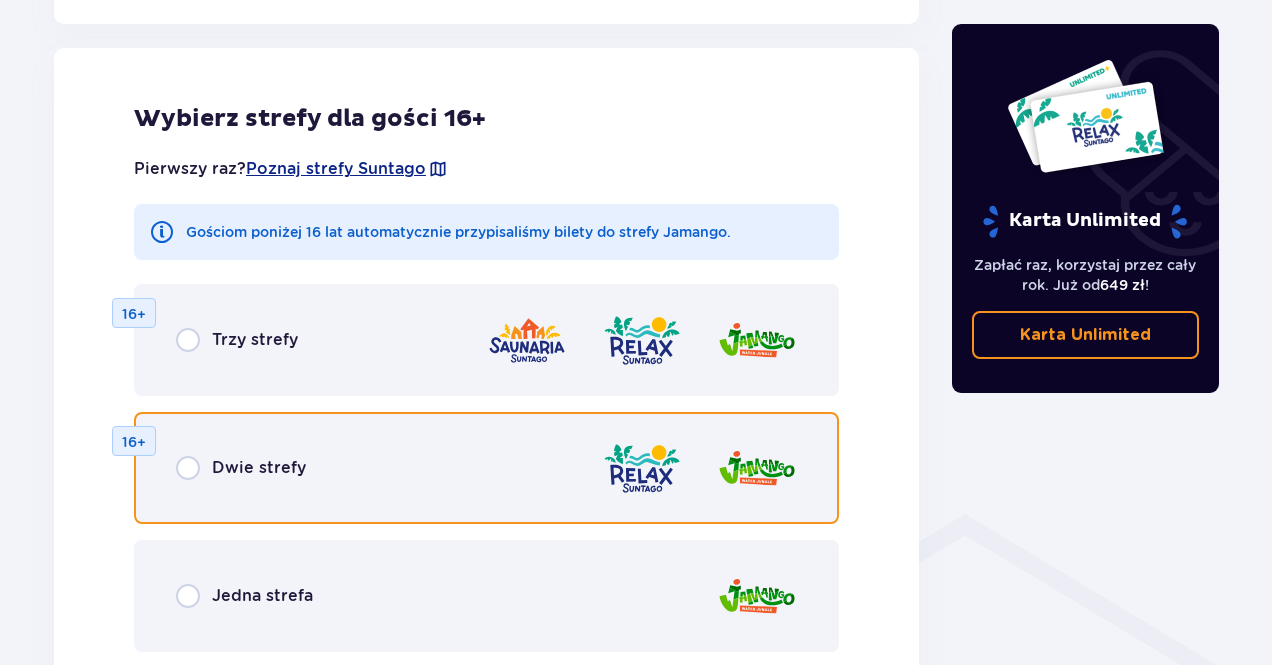 click at bounding box center (188, 468) 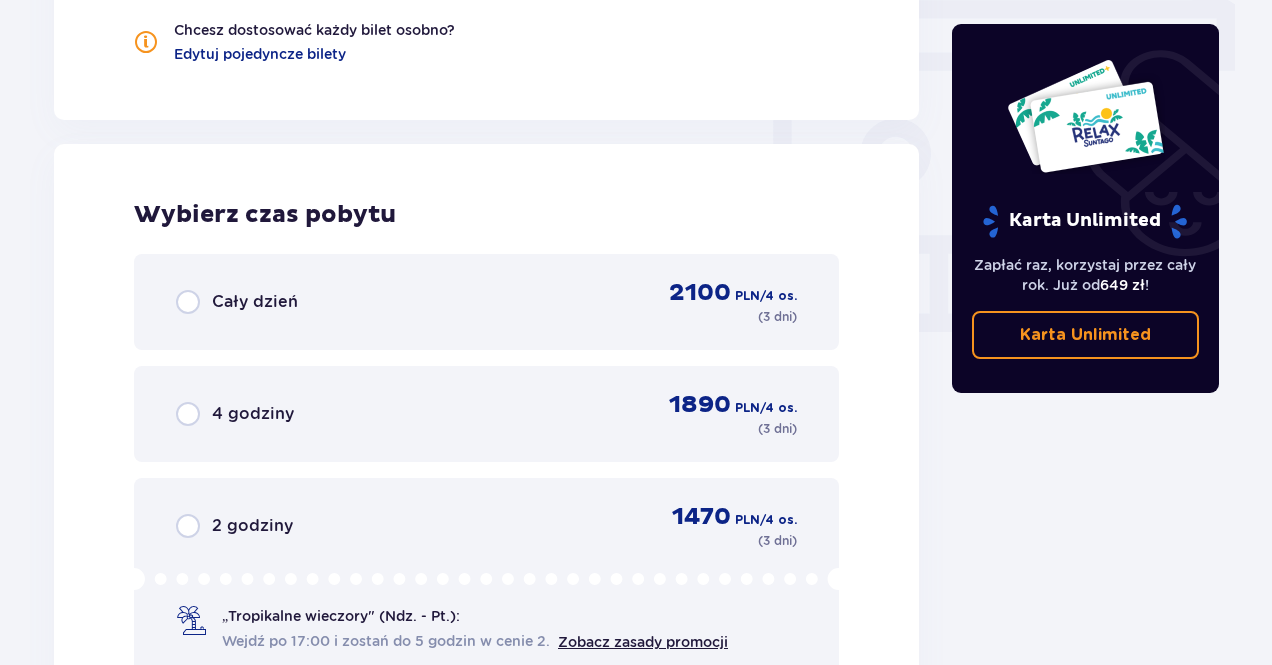 scroll, scrollTop: 1878, scrollLeft: 0, axis: vertical 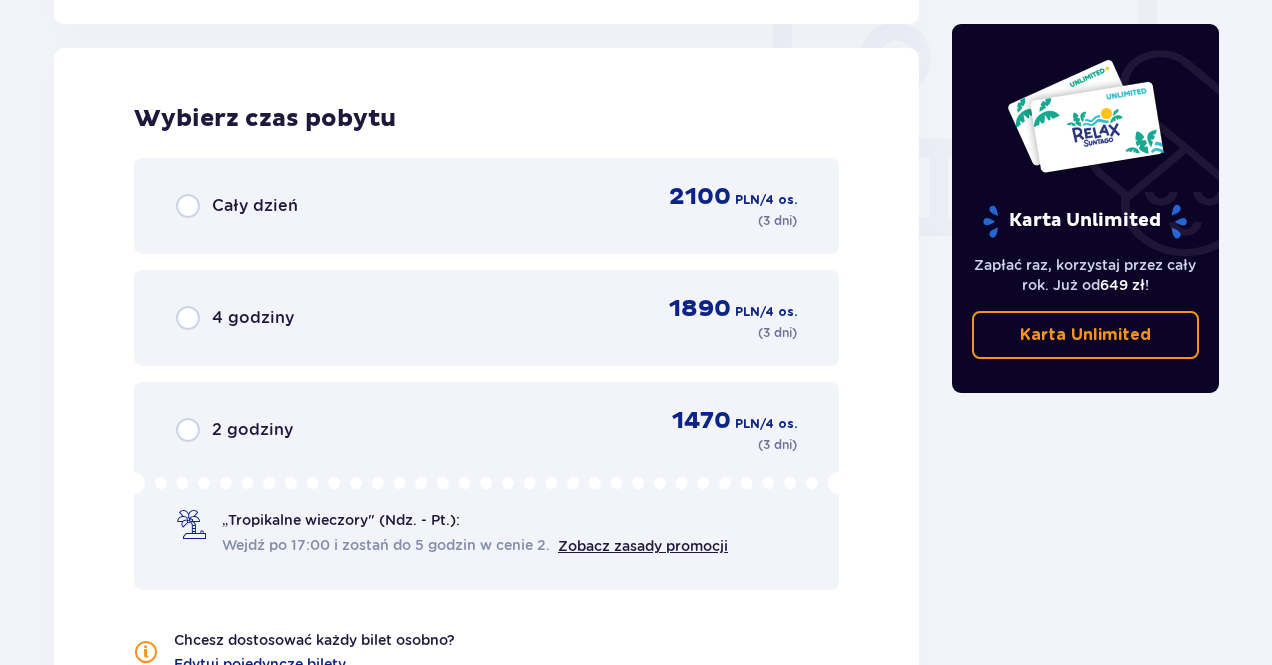 click on "Cały dzień" at bounding box center [237, 206] 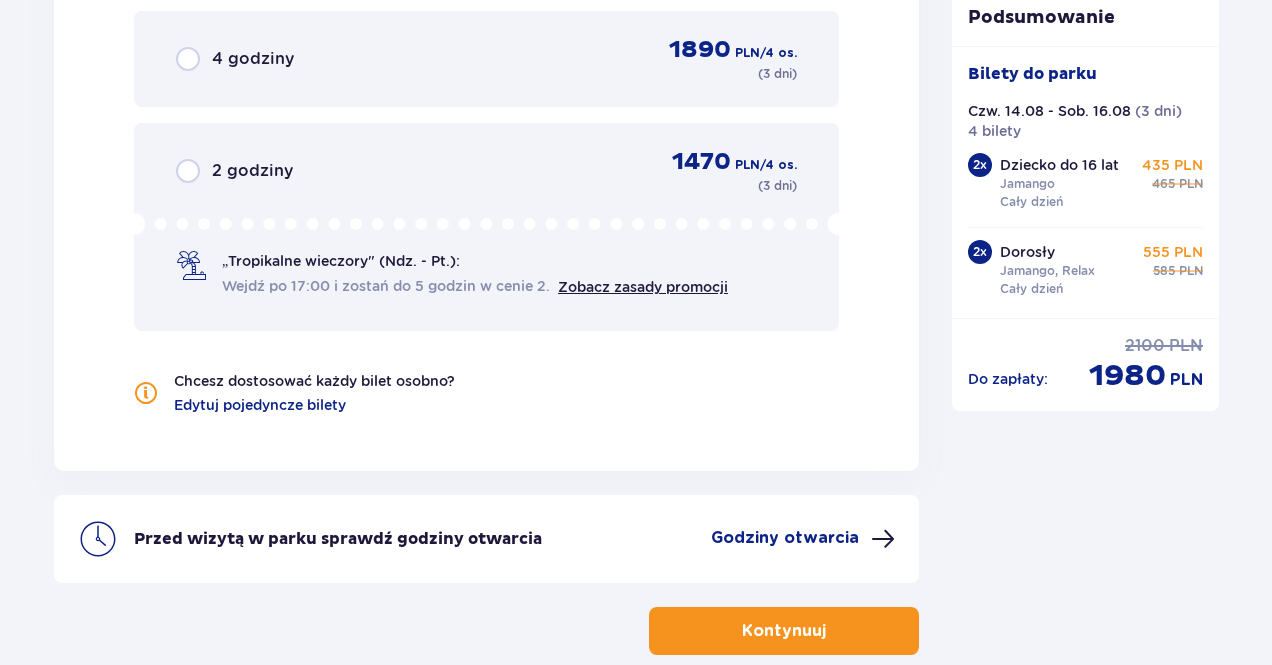 scroll, scrollTop: 2246, scrollLeft: 0, axis: vertical 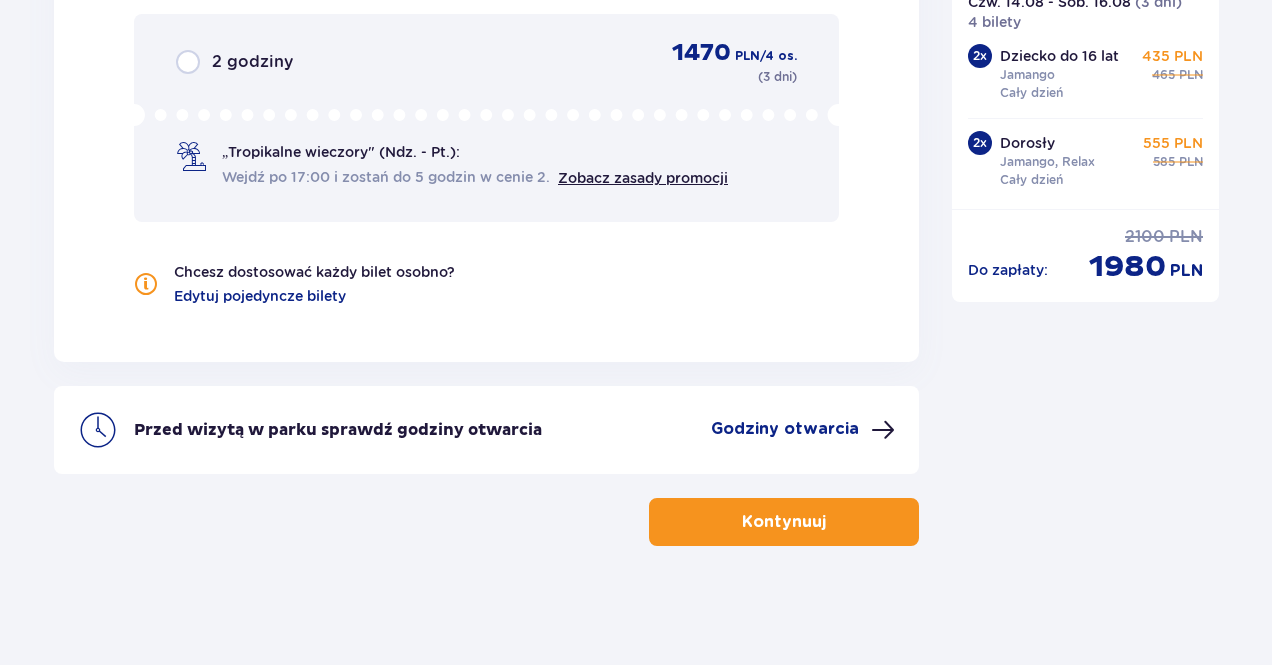 click on "Kontynuuj" at bounding box center (784, 522) 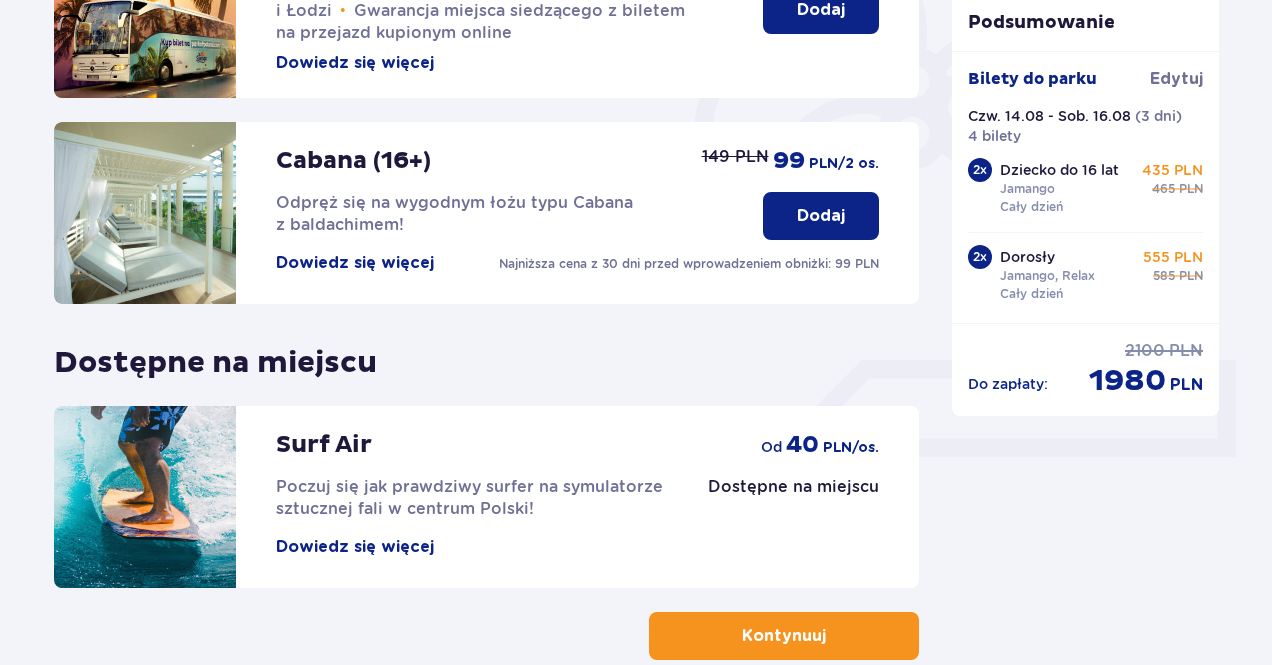 scroll, scrollTop: 690, scrollLeft: 0, axis: vertical 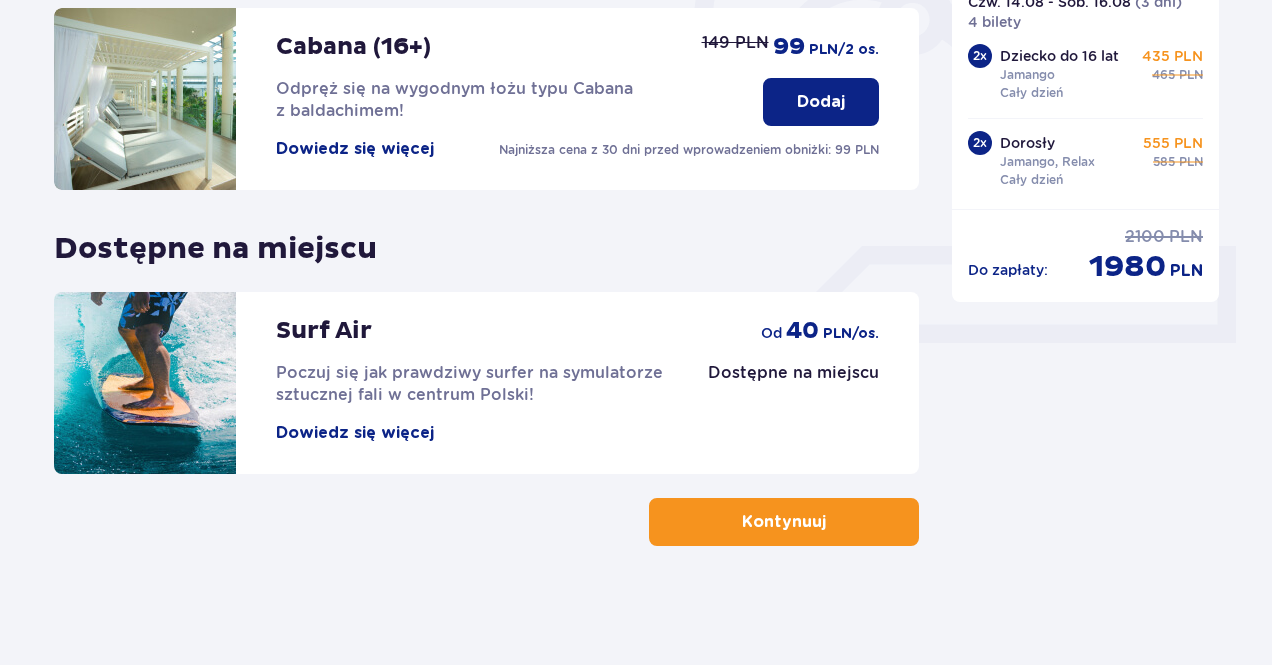 click on "Kontynuuj" at bounding box center [784, 522] 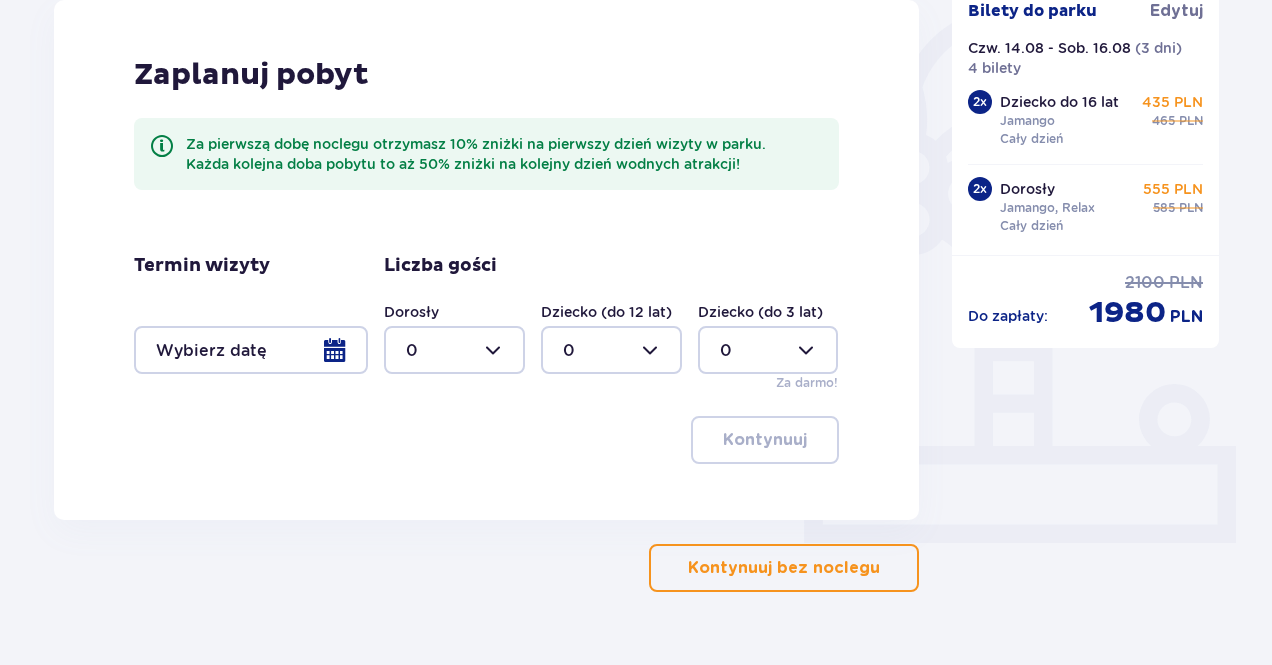 scroll, scrollTop: 522, scrollLeft: 0, axis: vertical 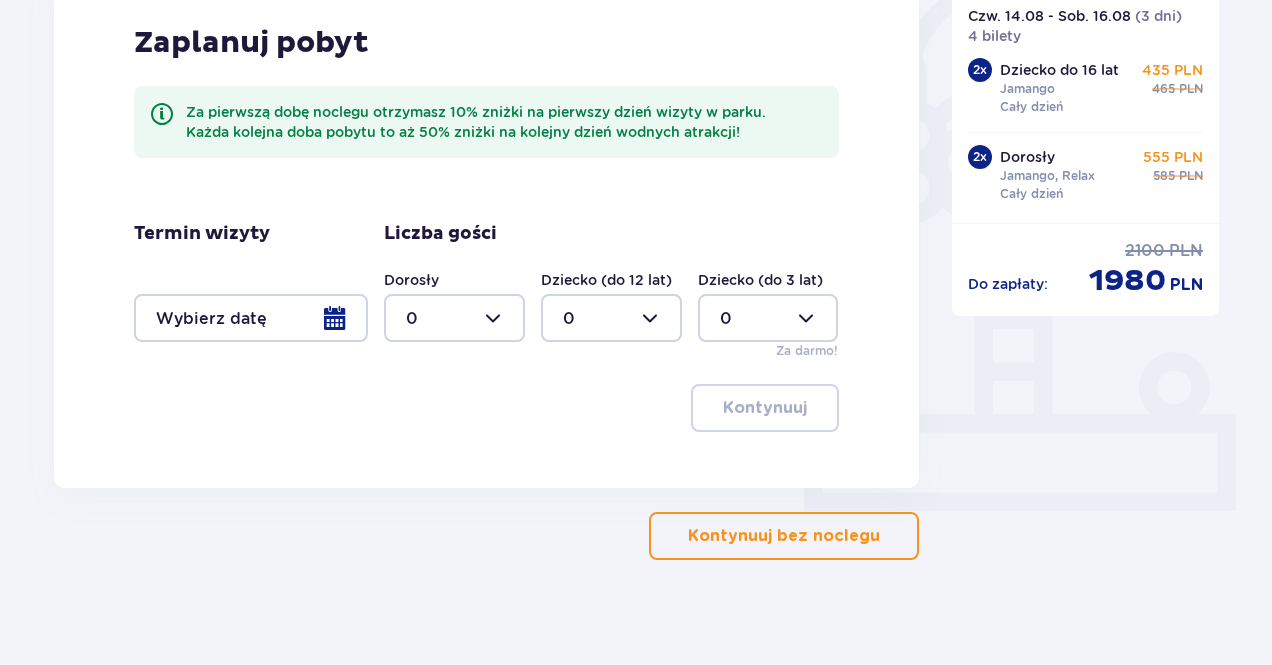 click at bounding box center (454, 318) 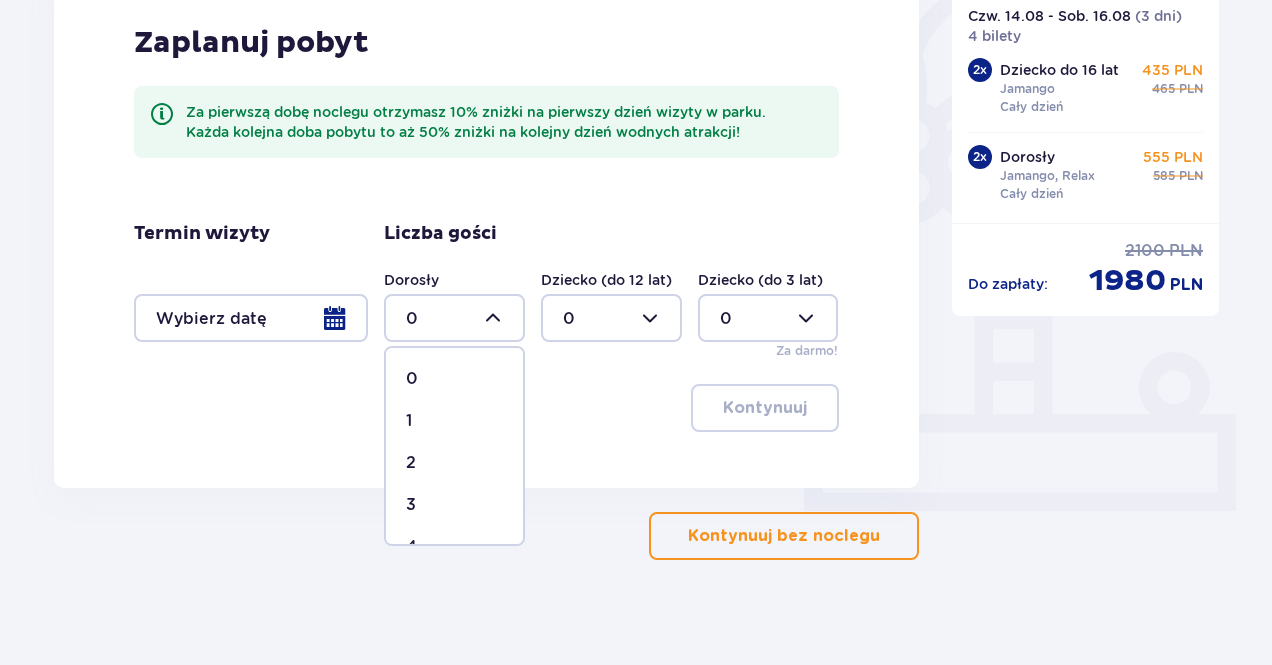click at bounding box center (251, 318) 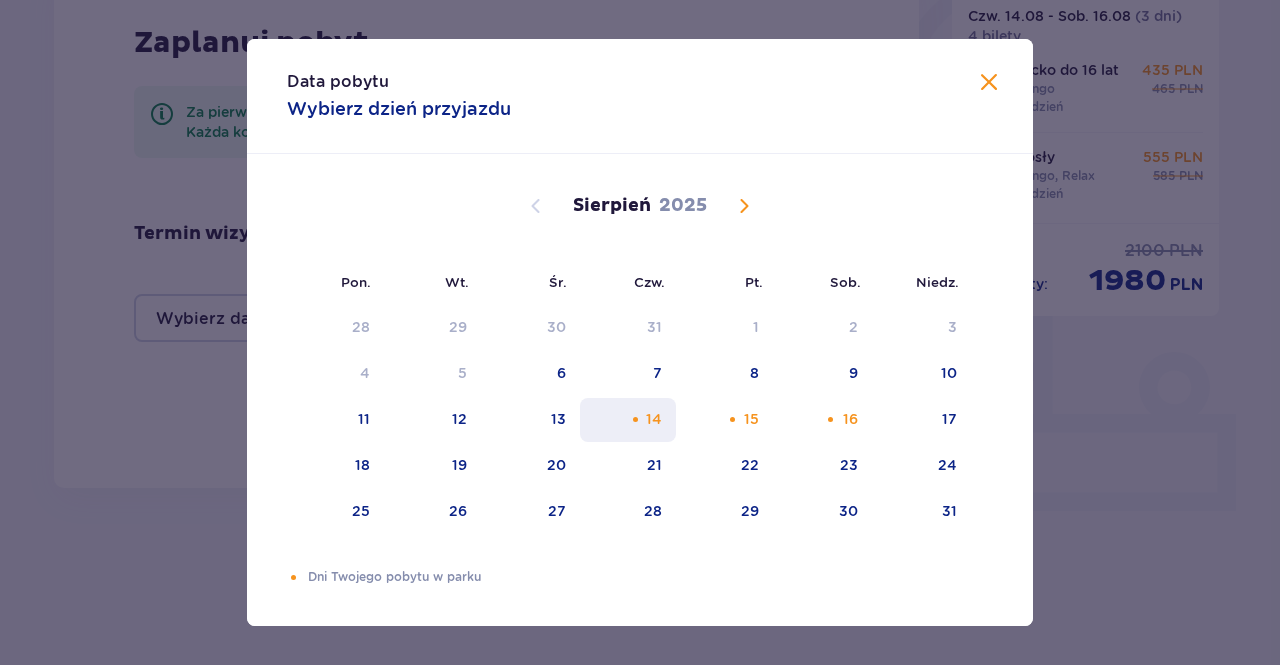 click on "14" at bounding box center (628, 420) 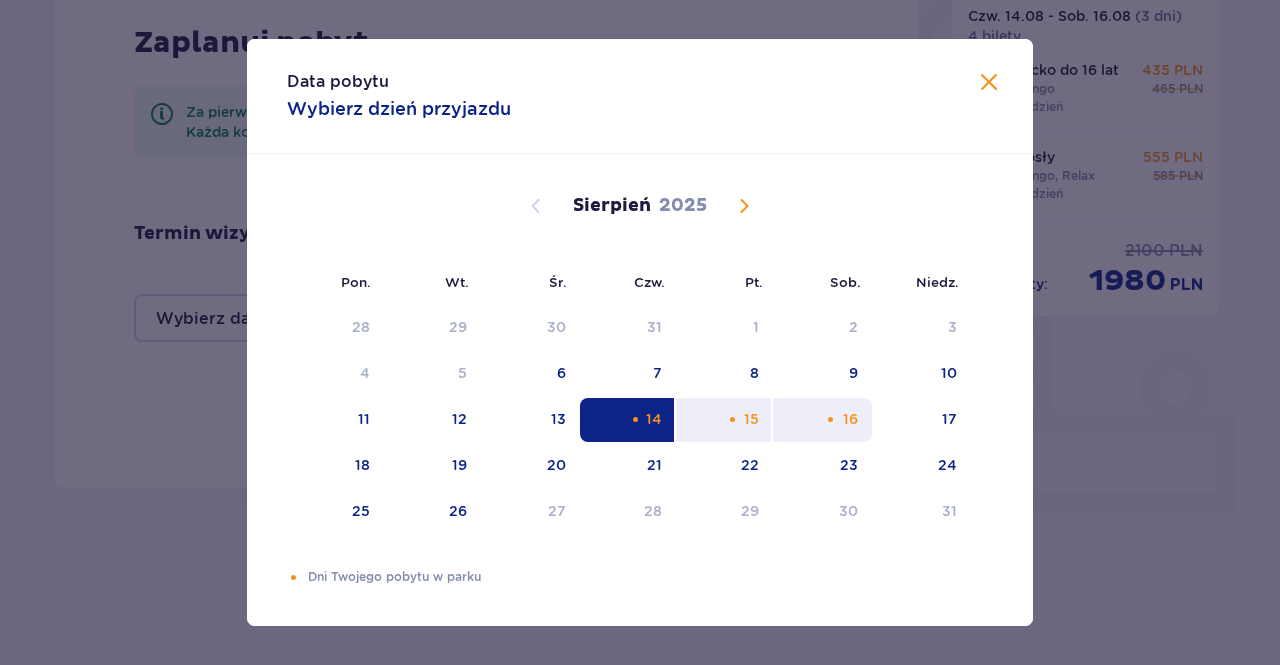click at bounding box center [830, 419] 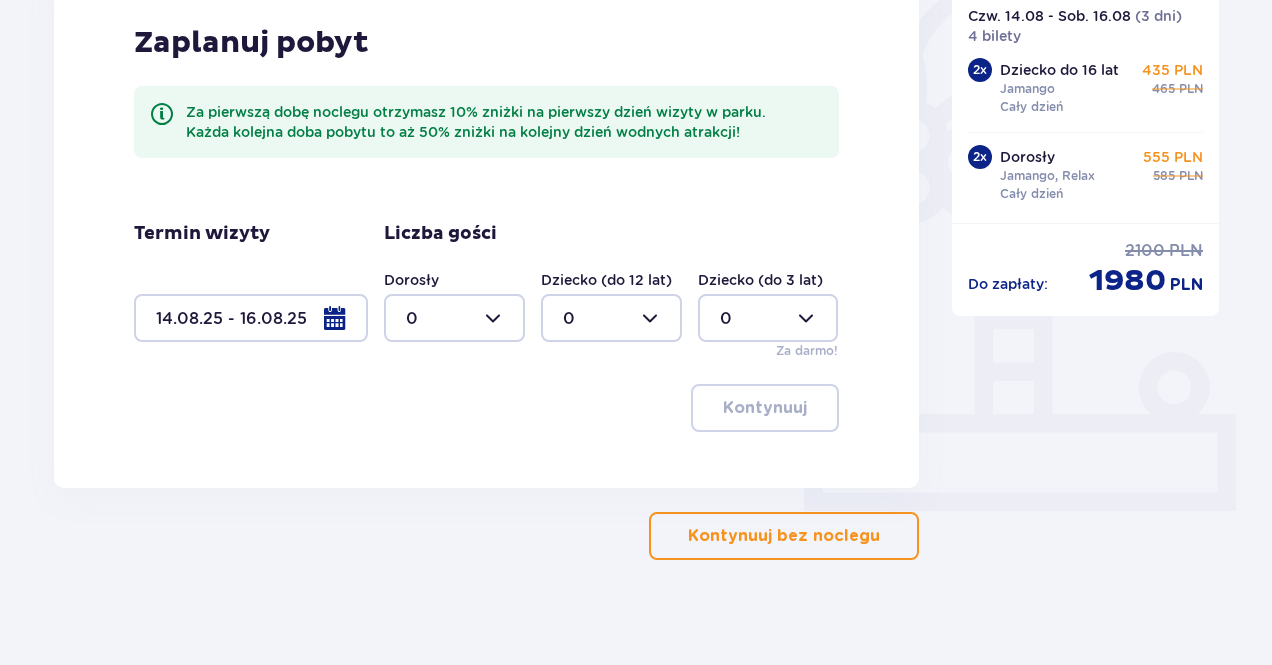 click at bounding box center (454, 318) 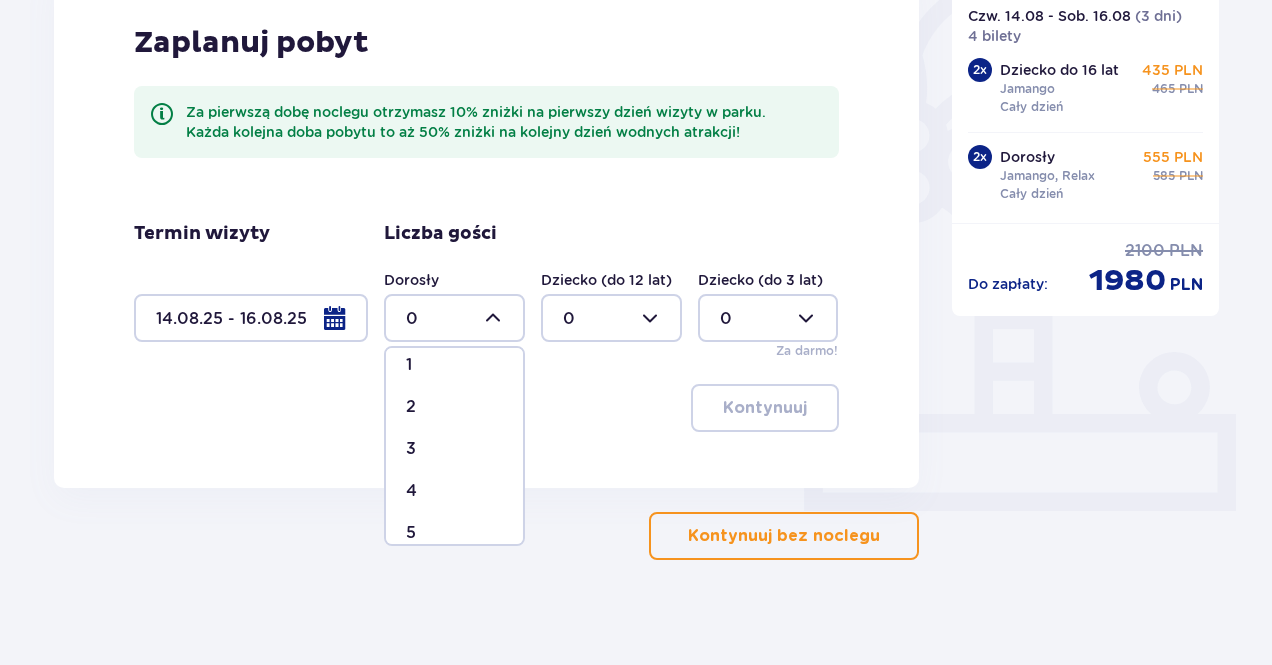 scroll, scrollTop: 100, scrollLeft: 0, axis: vertical 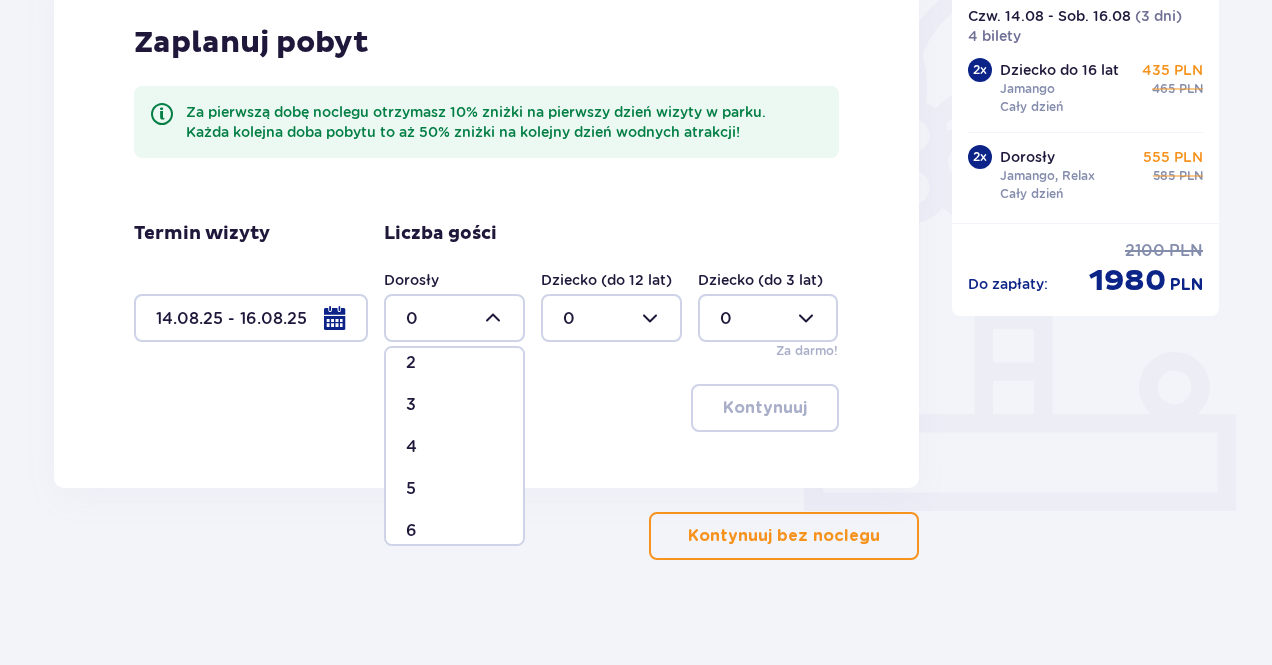 click on "4" at bounding box center (454, 447) 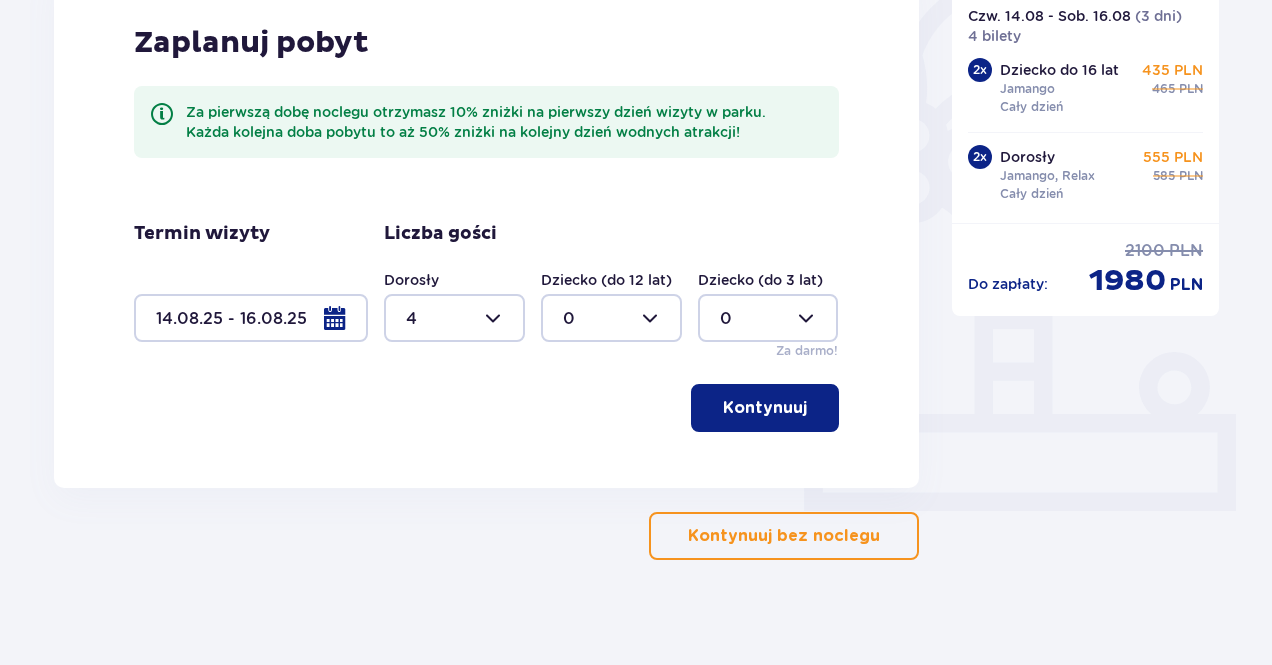 click on "Kontynuuj" at bounding box center [765, 408] 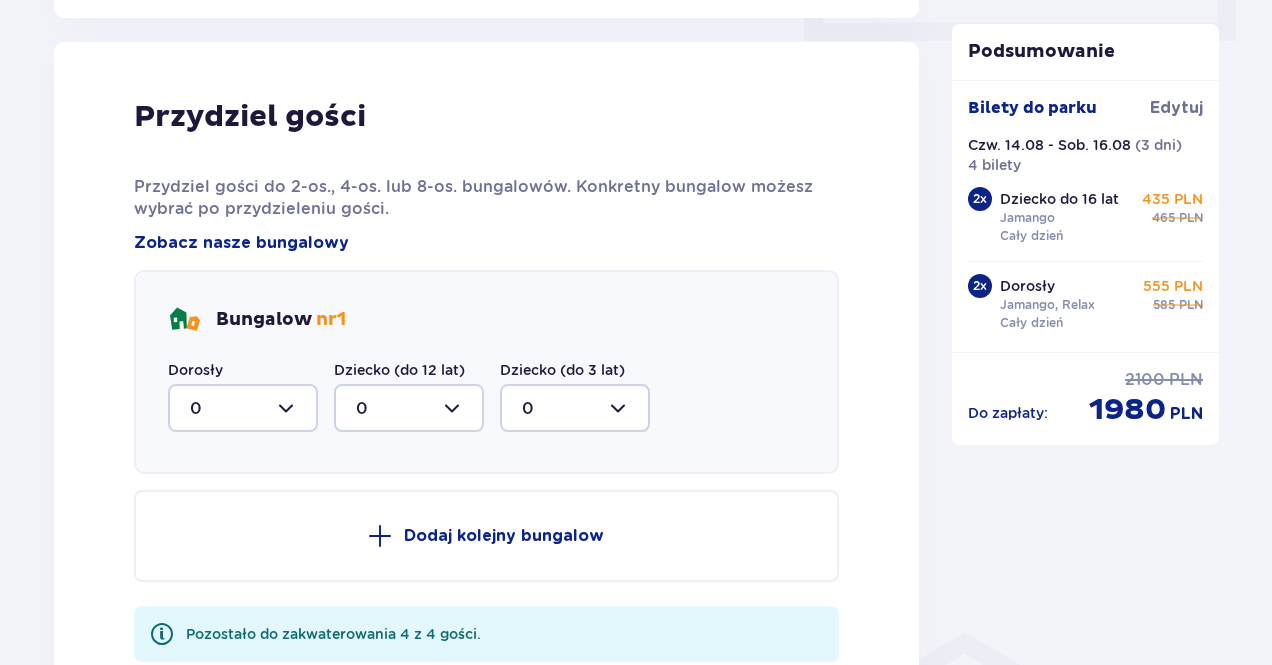 scroll, scrollTop: 1010, scrollLeft: 0, axis: vertical 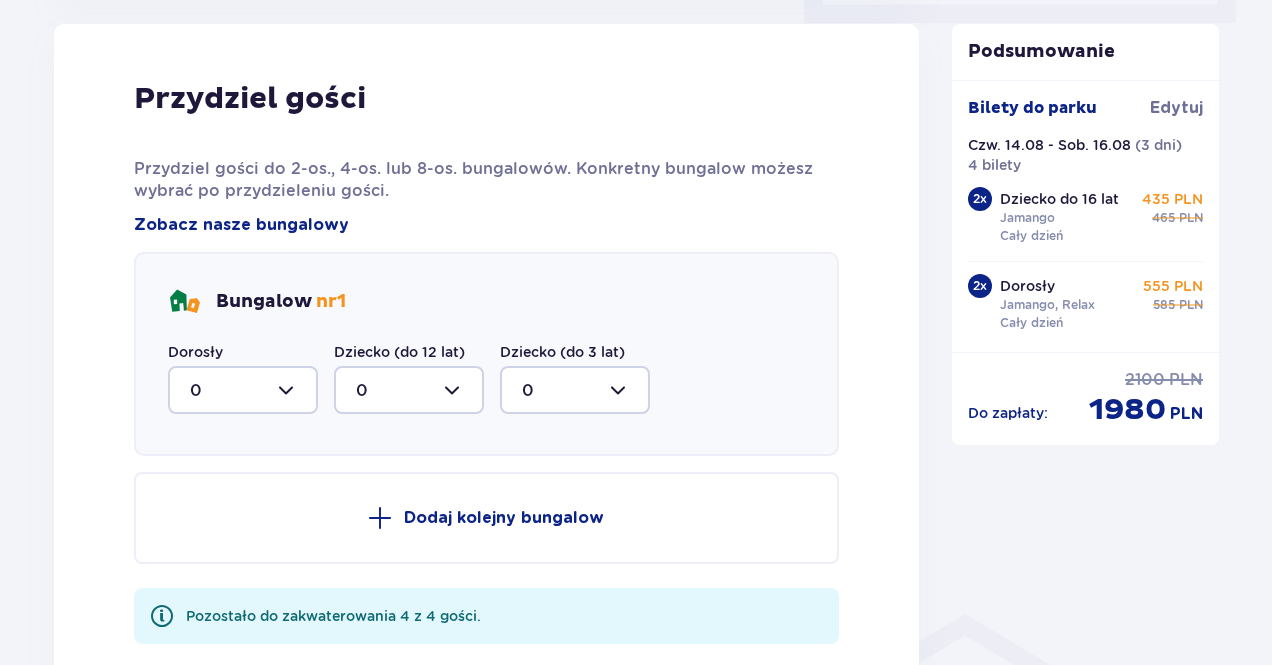 click at bounding box center (243, 390) 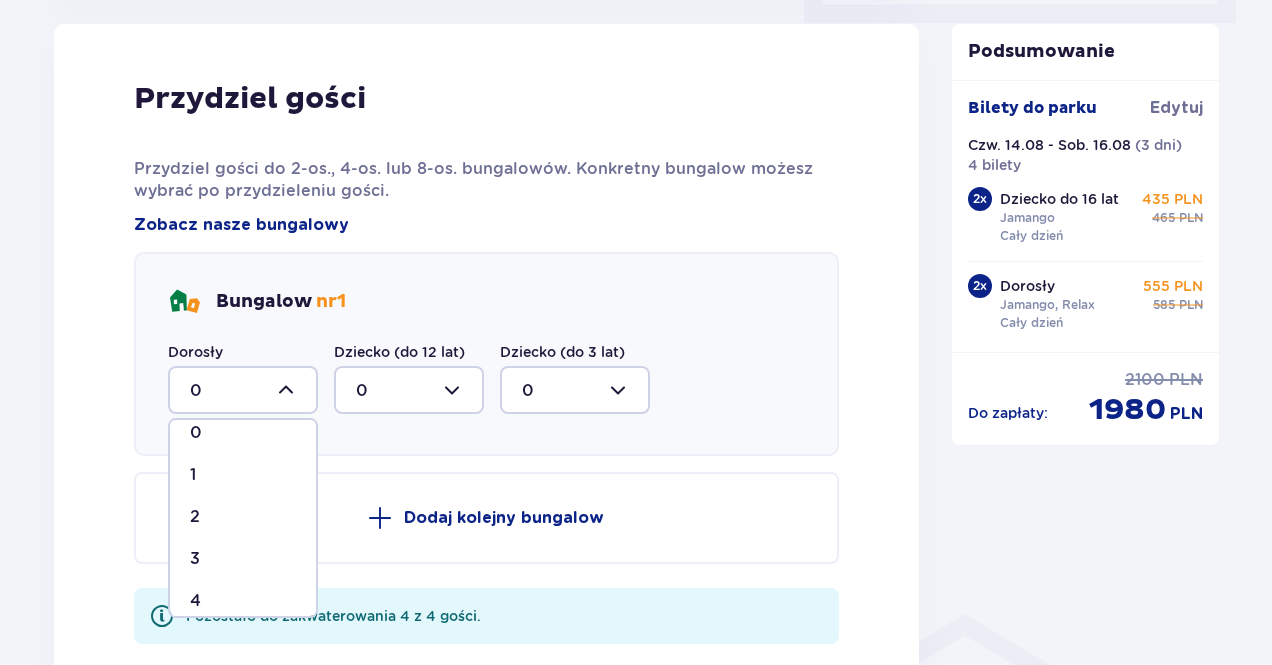 scroll, scrollTop: 34, scrollLeft: 0, axis: vertical 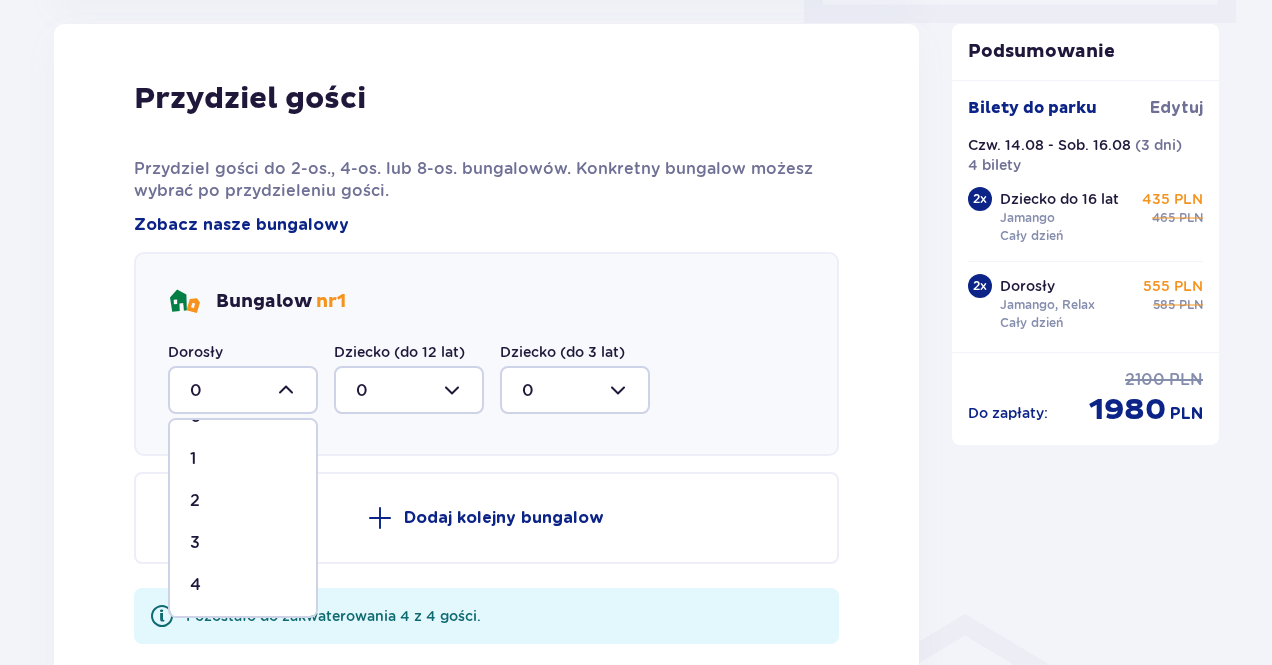 click on "4" at bounding box center (243, 585) 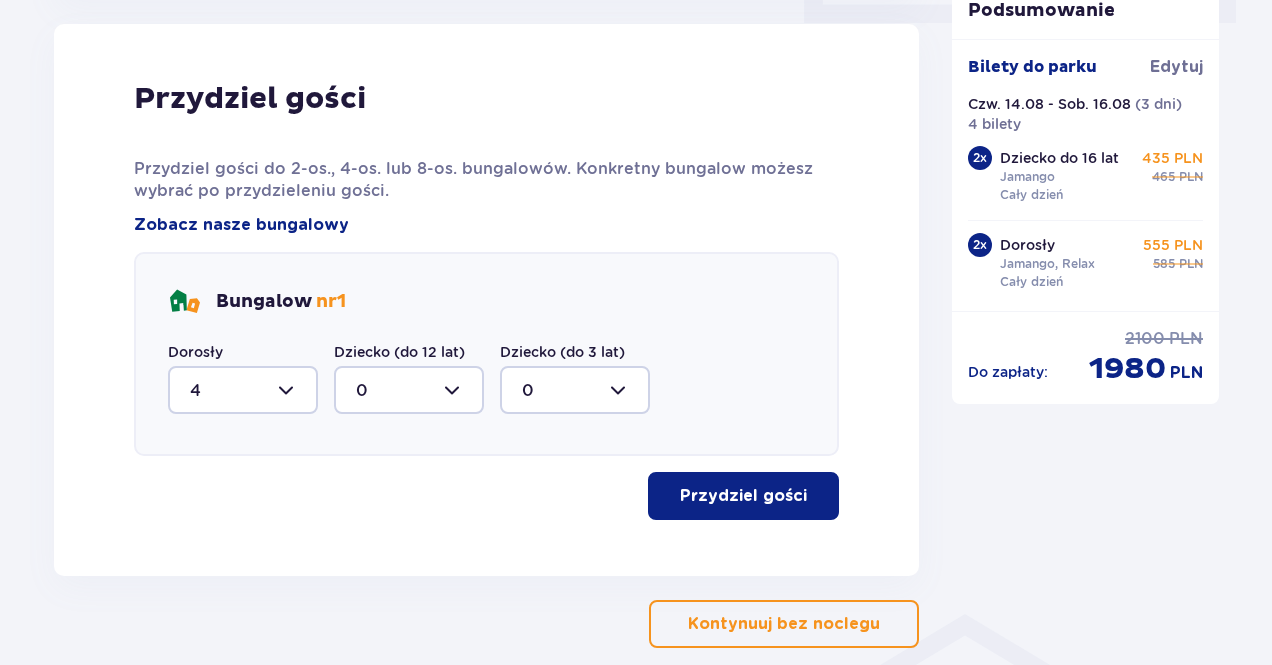 click on "Przydziel gości" at bounding box center [743, 496] 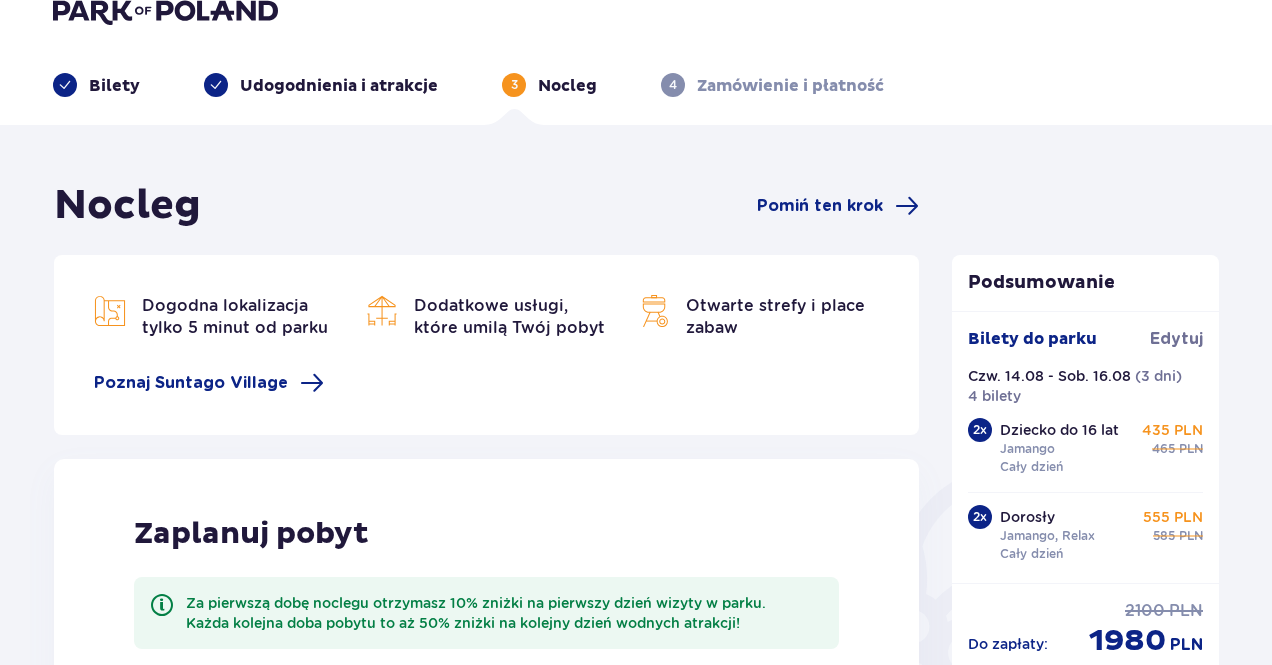 scroll, scrollTop: 0, scrollLeft: 0, axis: both 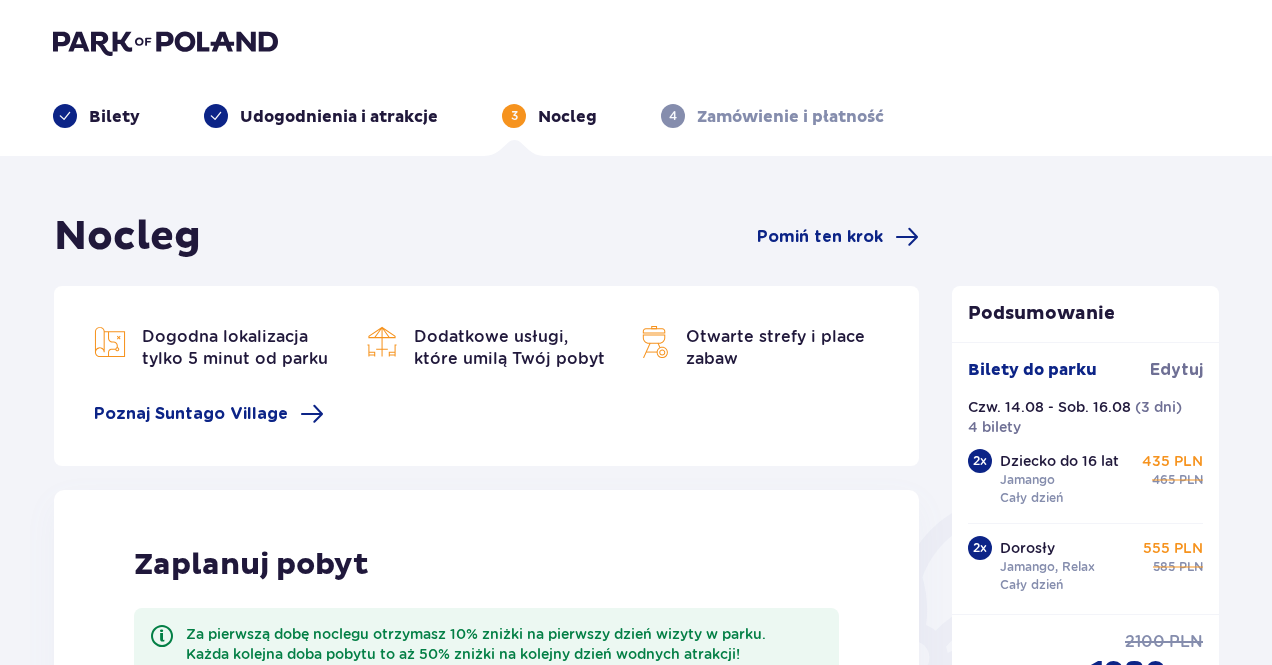 click on "Nocleg Pomiń ten krok Dogodna lokalizacja tylko 5 minut od parku   Dodatkowe usługi, które umilą Twój pobyt   Otwarte strefy i place zabaw   Poznaj Suntago Village Zaplanuj pobyt Za pierwszą dobę noclegu otrzymasz 10% zniżki na pierwszy dzień wizyty w parku. Każda kolejna doba pobytu to aż 50% zniżki na kolejny dzień wodnych atrakcji! Termin wizyty 14.08.25 - 16.08.25 Liczba gości Dorosły   4 Dziecko (do 12 lat)   0 Dziecko (do 3 lat)   0 Za darmo! Kontynuuj Przydziel gości Przydziel gości do 2-os., 4-os. lub 8-os. bungalowów. Konkretny bungalow możesz wybrać po przydzieleniu gości. Zobacz nasze bungalowy Bungalow   nr  1 Dorosły   4 Dziecko (do 12 lat)   0 Dziecko (do 3 lat)   0 Przydziel gości Bardzo nam przykro! Nie mamy już dostępnych bungalowów w wybranym terminie. Spróbuj ponownie później lub  zmień datę przyjazdu Kontynuuj bez noclegu Podsumowanie Bilety do parku Edytuj Czw. 14.08   - Sob. 16.08 ( 3 dni ) 4 bilety 2 x Dziecko do 16 lat Jamango Cały dzień 435 PLN 465" at bounding box center [636, 1129] 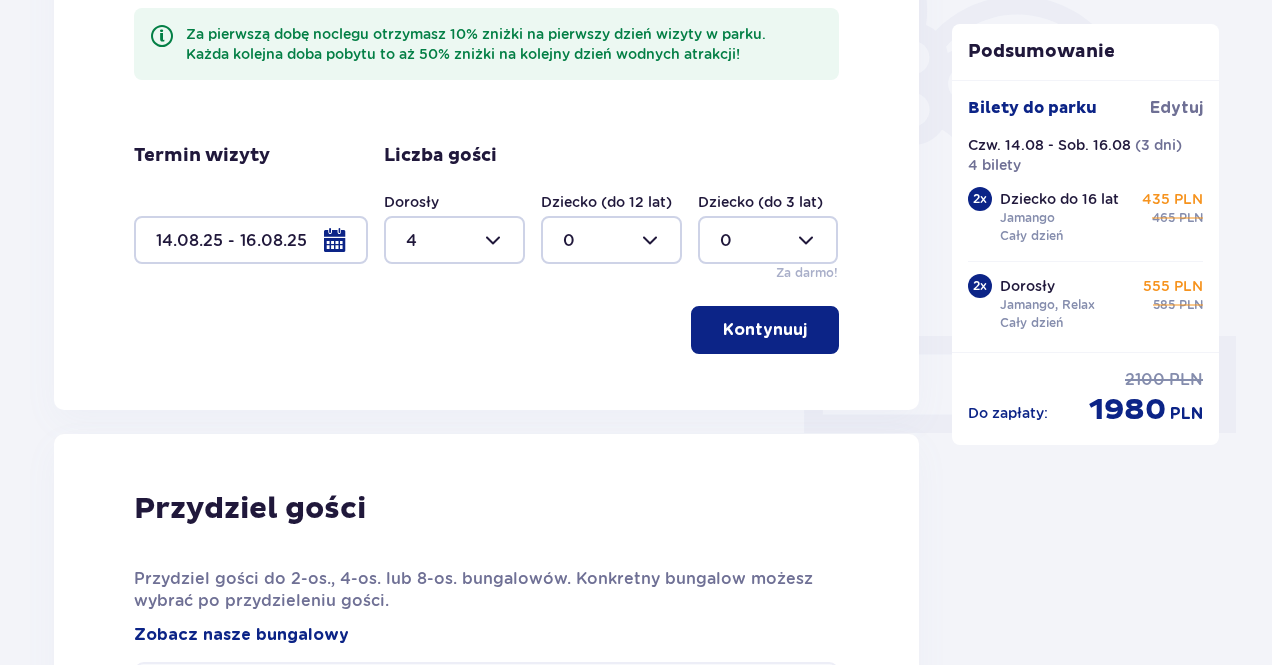 scroll, scrollTop: 1200, scrollLeft: 0, axis: vertical 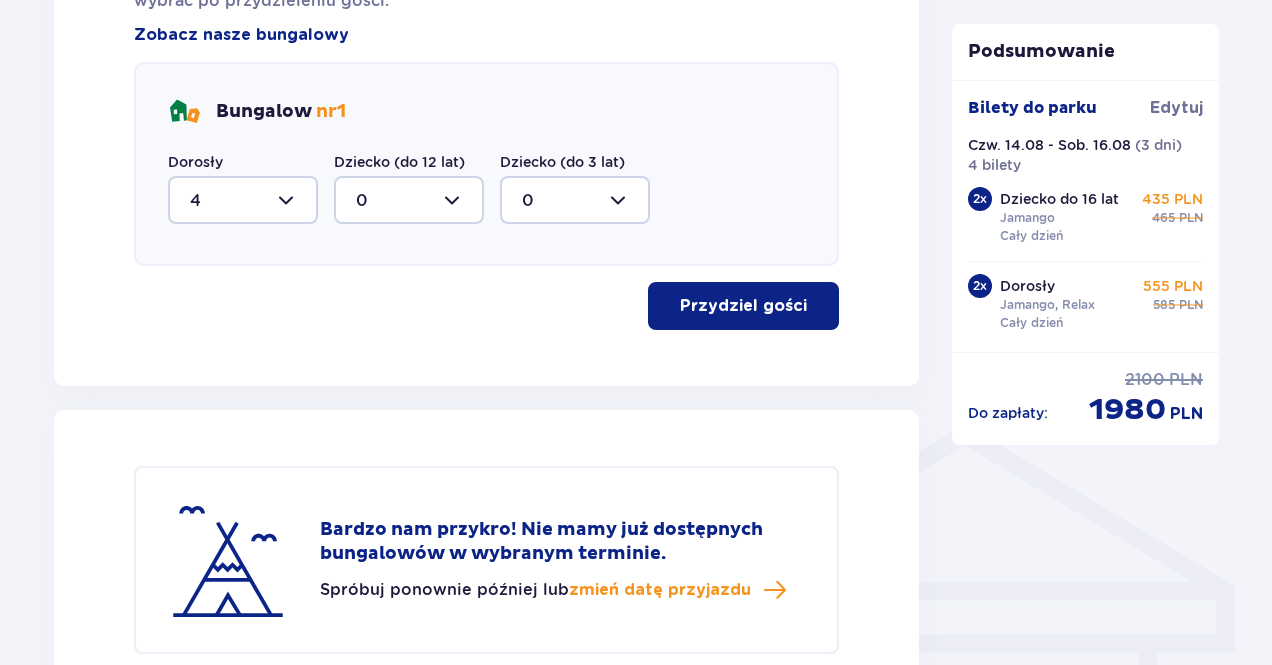 click on "Przydziel gości" at bounding box center [743, 306] 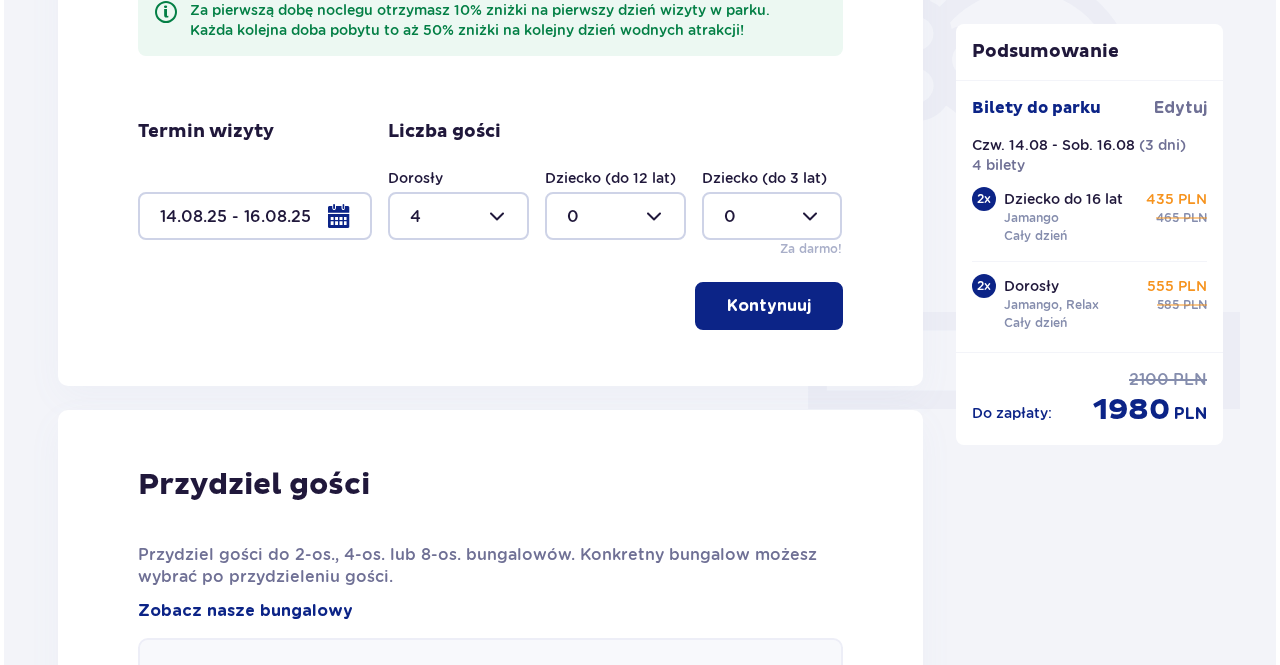scroll, scrollTop: 600, scrollLeft: 0, axis: vertical 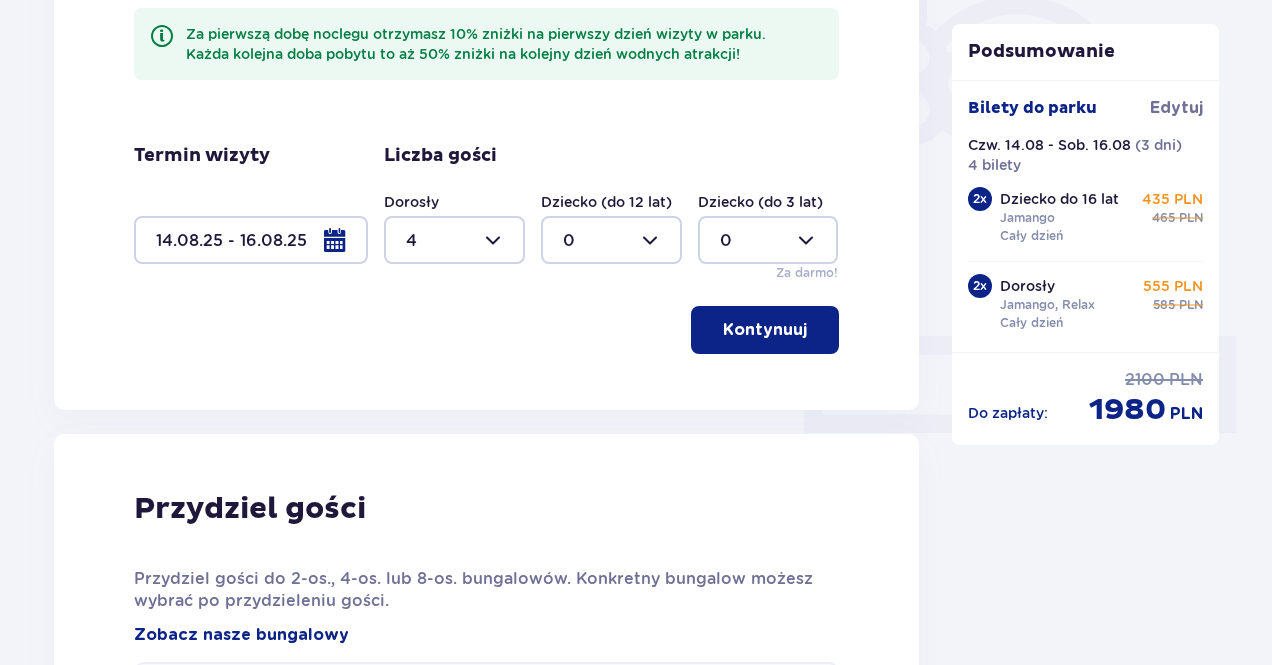 click at bounding box center (251, 240) 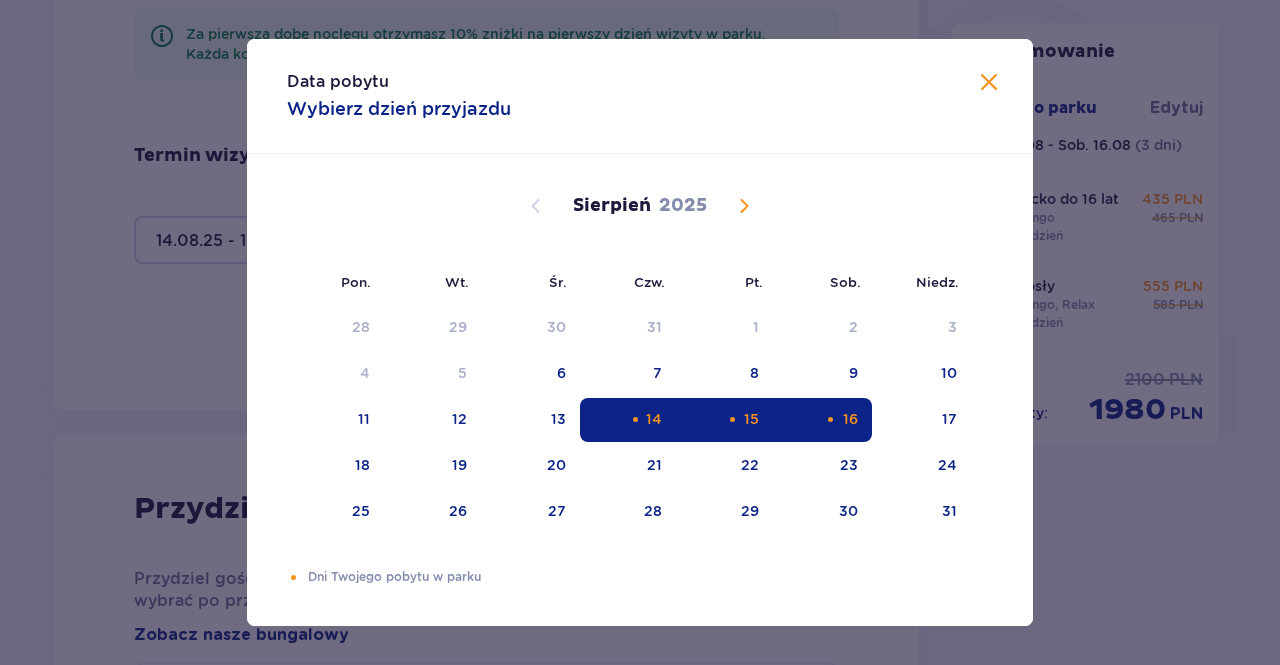 click on "15" at bounding box center (751, 419) 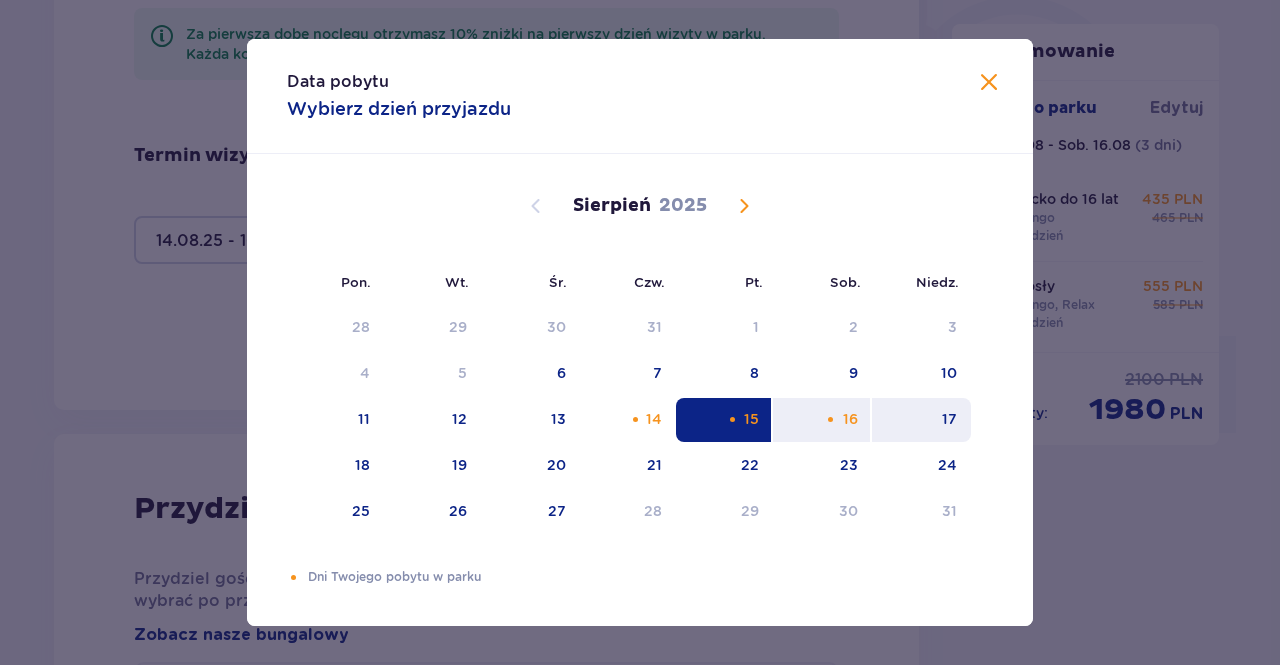 click on "17" at bounding box center [949, 419] 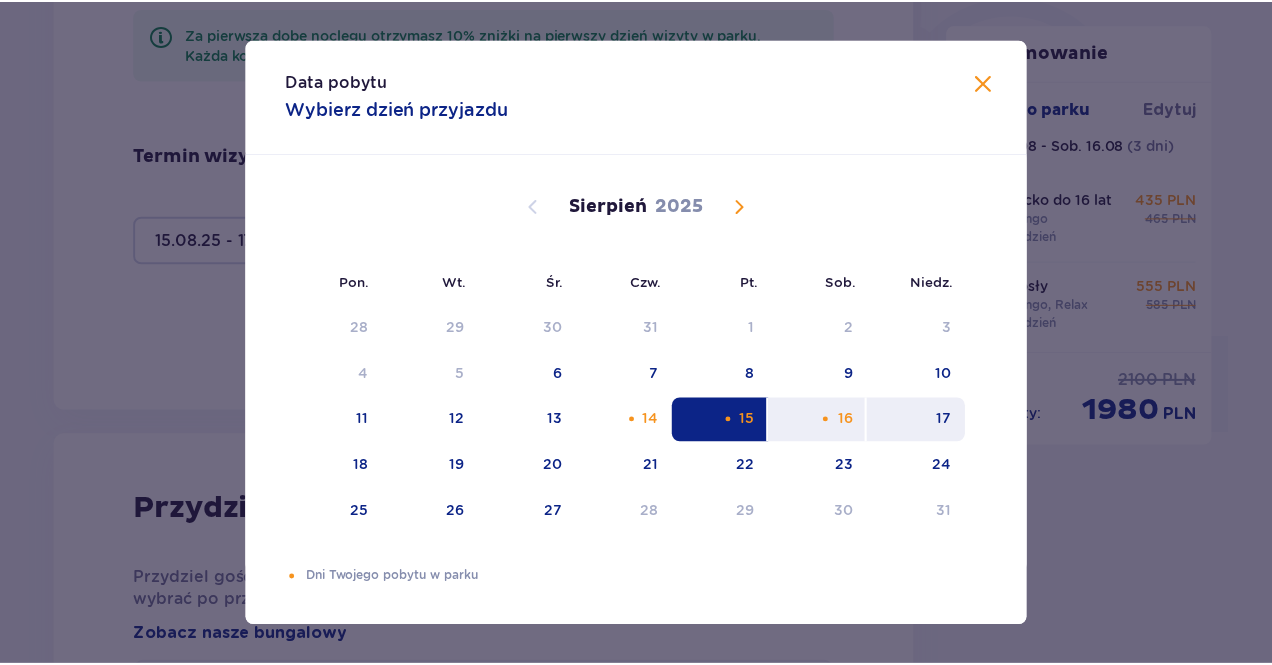scroll, scrollTop: 536, scrollLeft: 0, axis: vertical 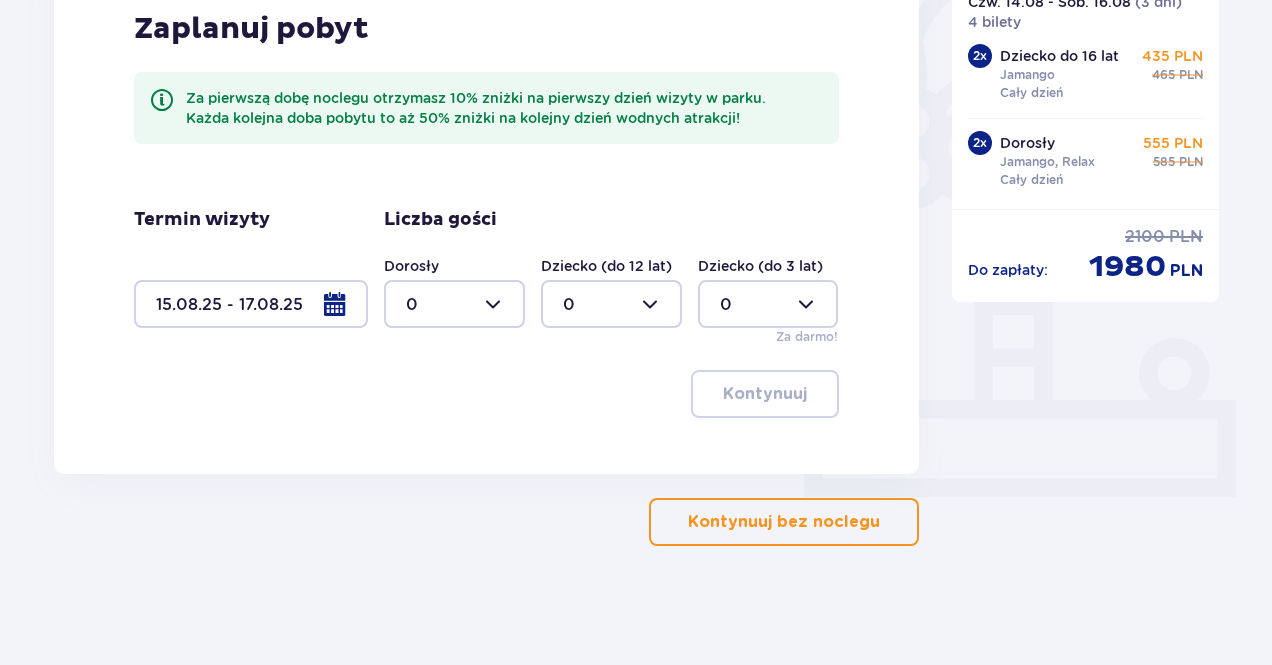 click at bounding box center (454, 304) 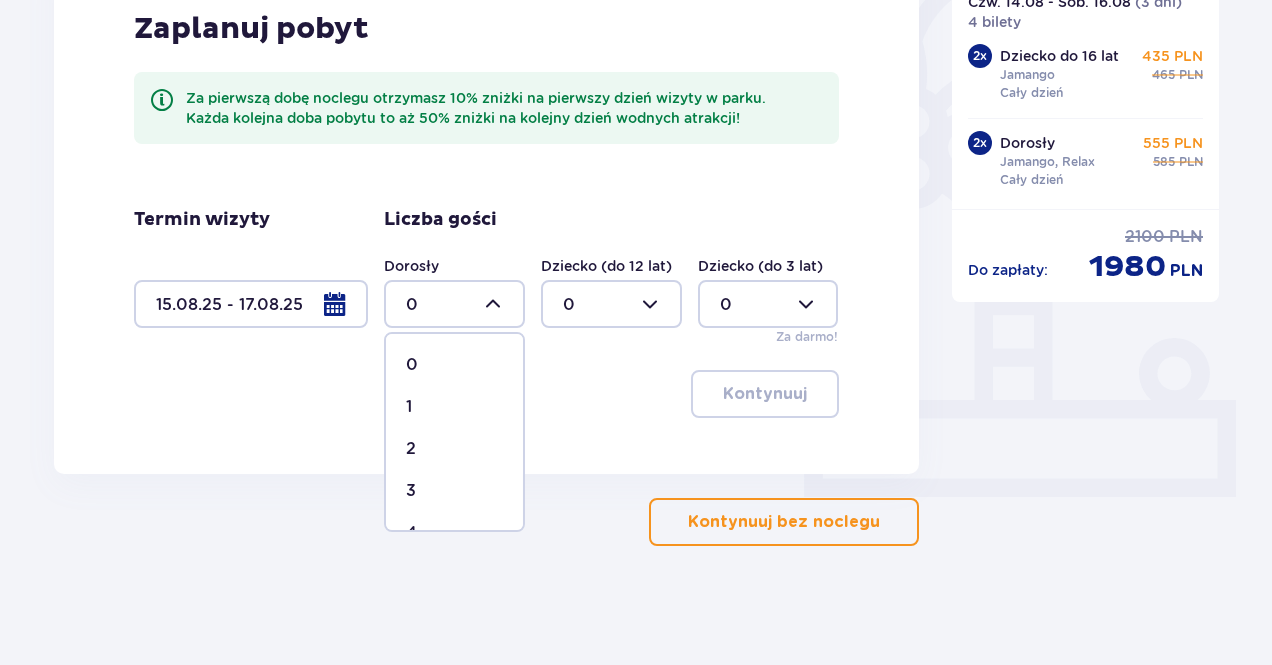 click on "4" at bounding box center (454, 533) 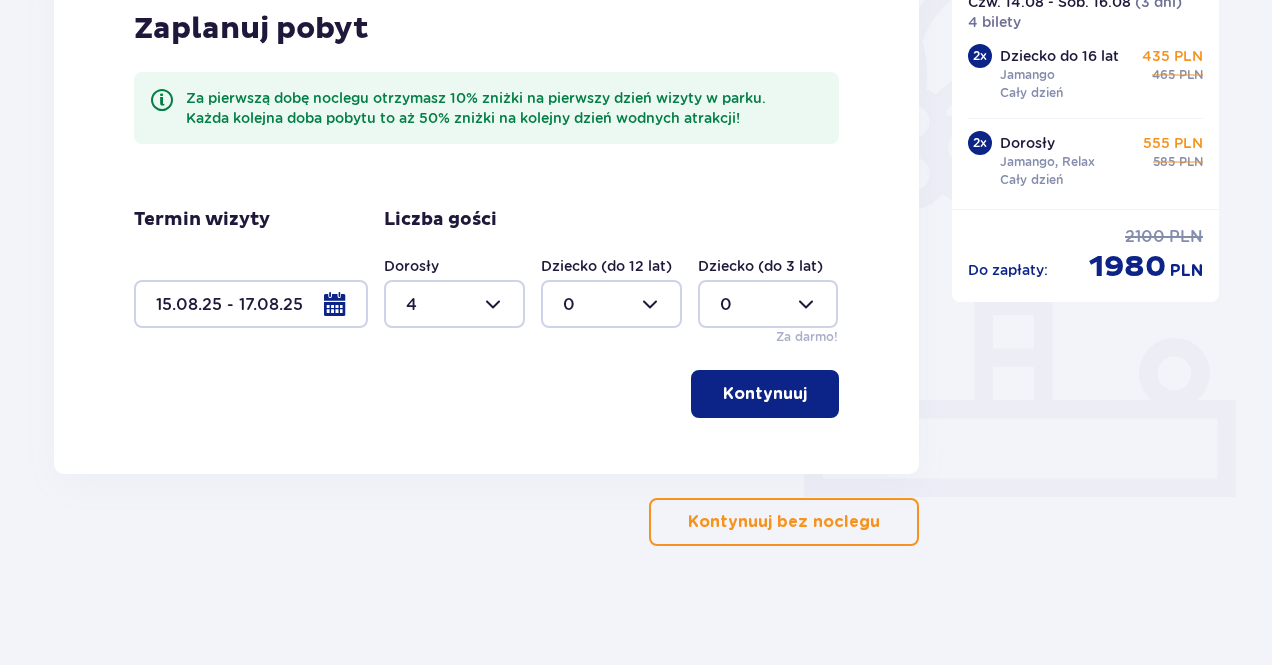 click on "Kontynuuj" at bounding box center [765, 394] 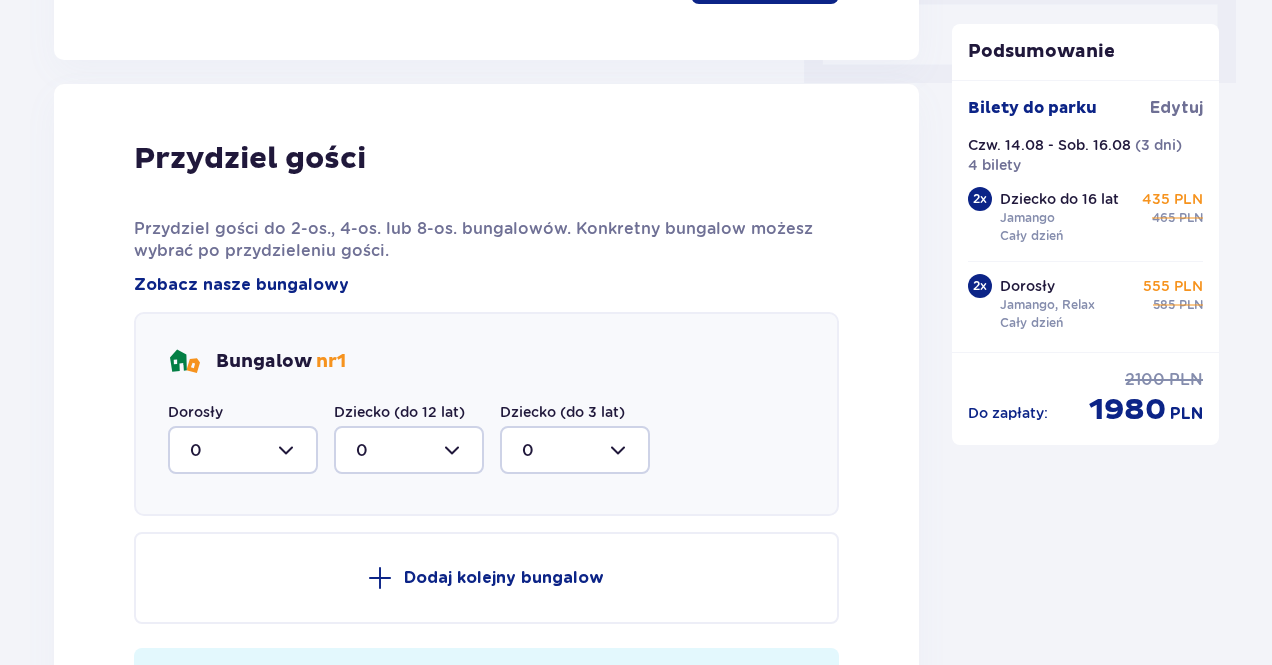 scroll, scrollTop: 1010, scrollLeft: 0, axis: vertical 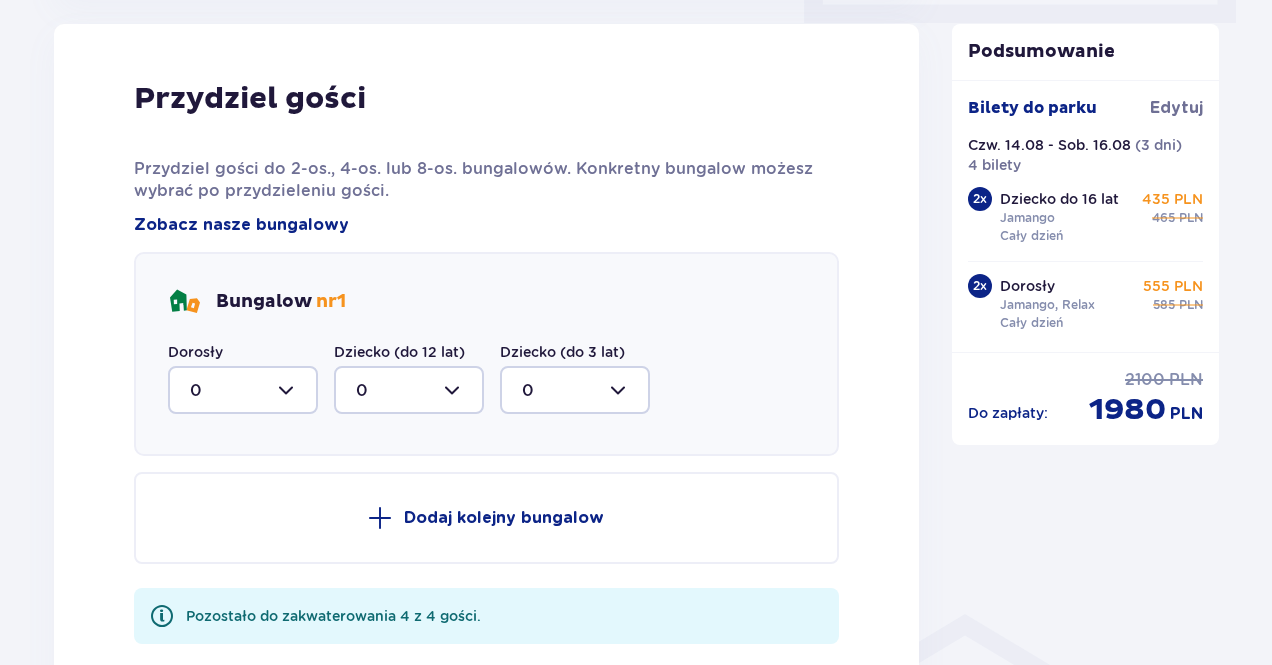 click at bounding box center [243, 390] 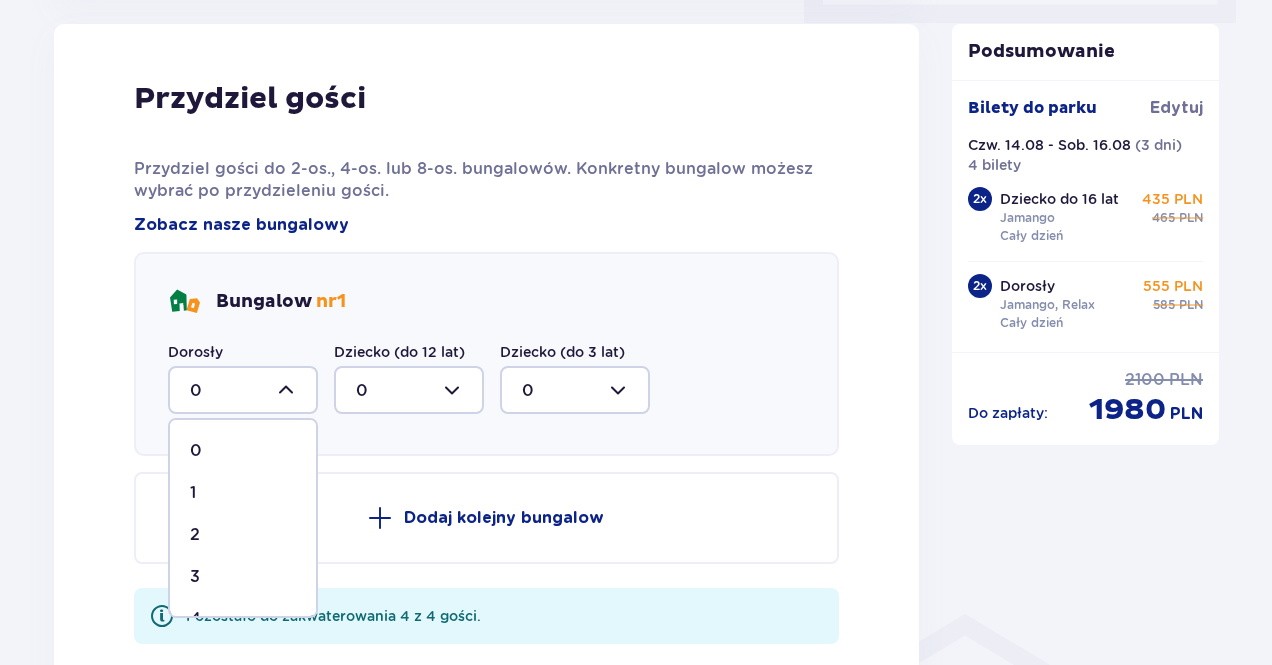 scroll, scrollTop: 34, scrollLeft: 0, axis: vertical 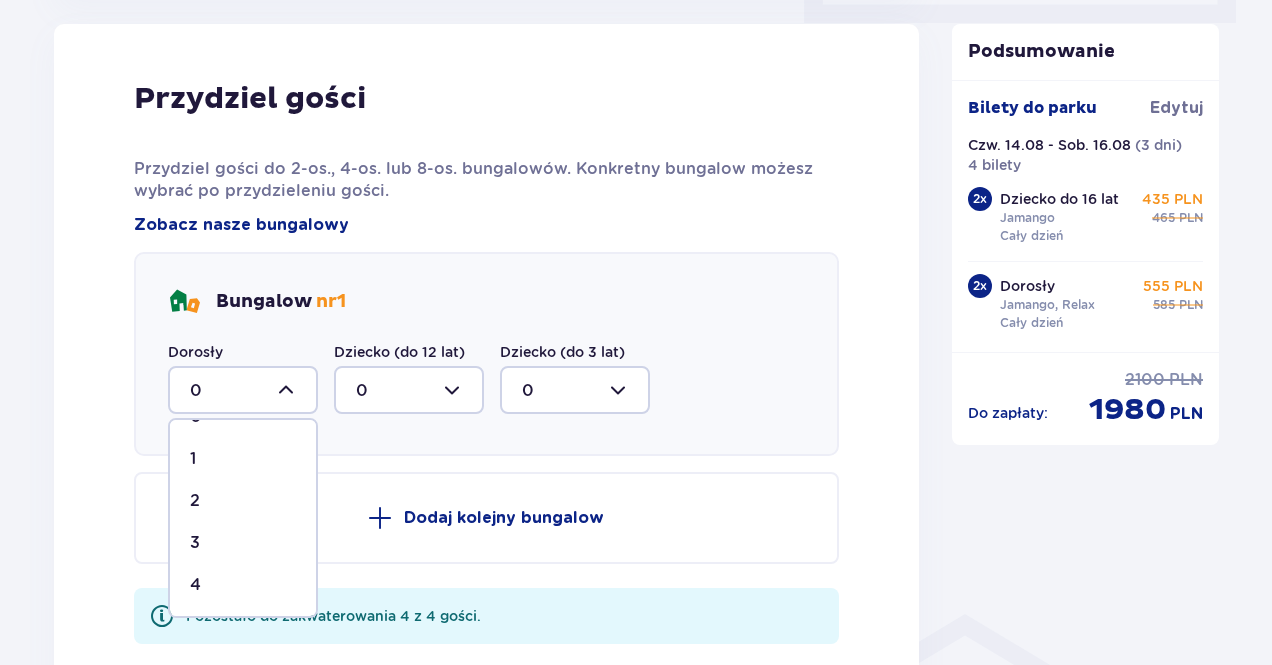 click on "4" at bounding box center [243, 585] 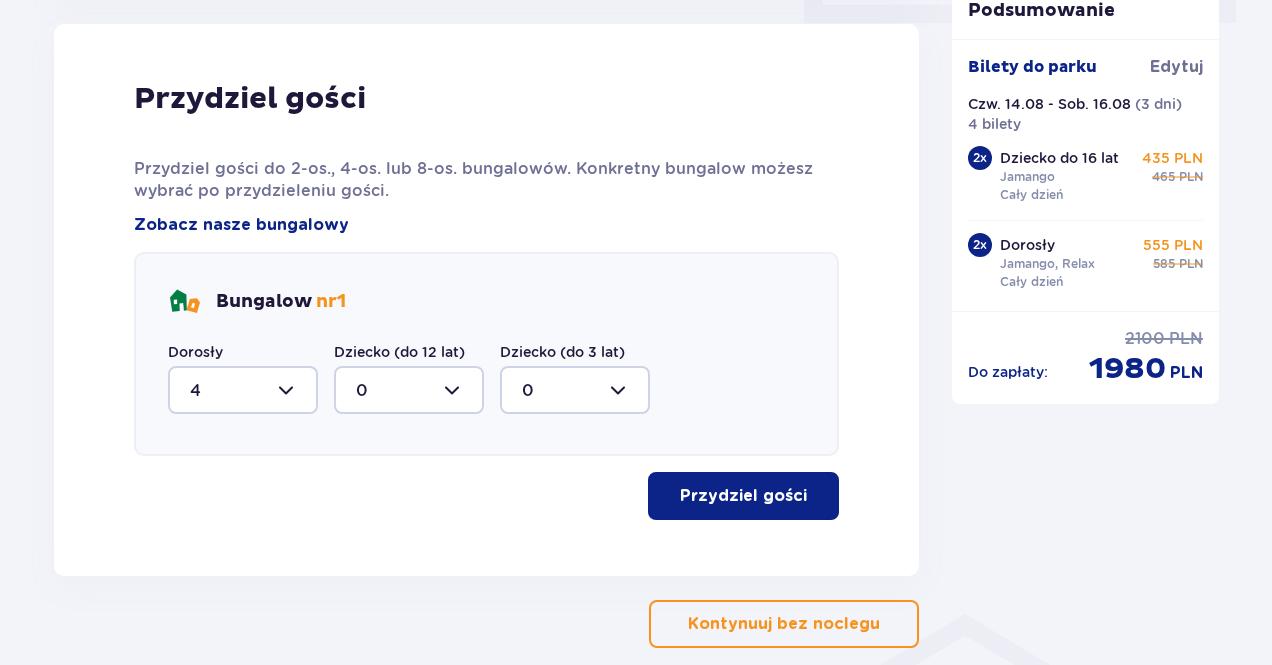 click on "Przydziel gości" at bounding box center [743, 496] 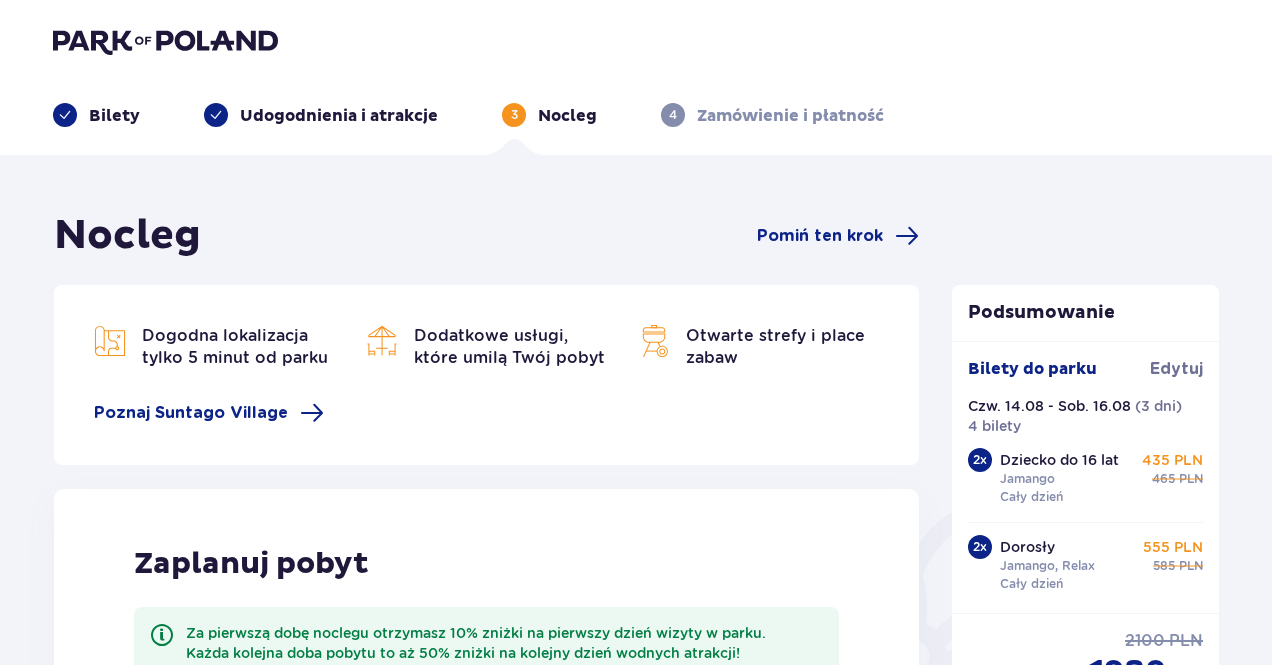 scroll, scrollTop: 0, scrollLeft: 0, axis: both 